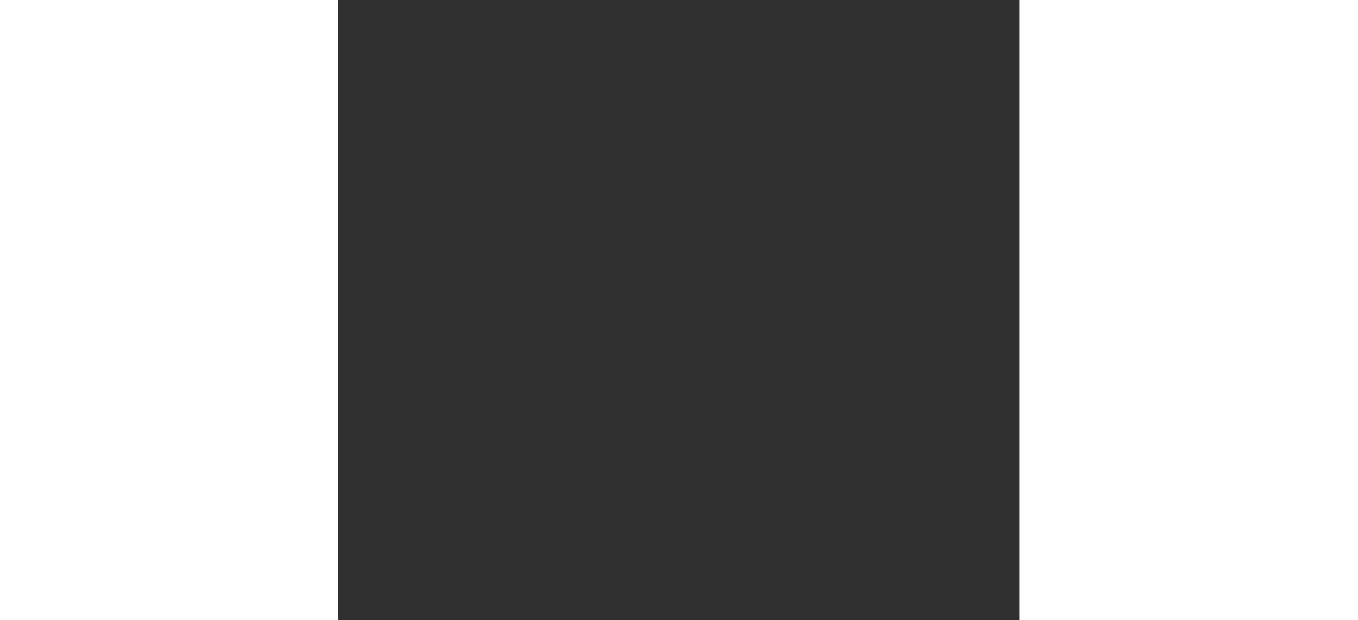 scroll, scrollTop: 0, scrollLeft: 0, axis: both 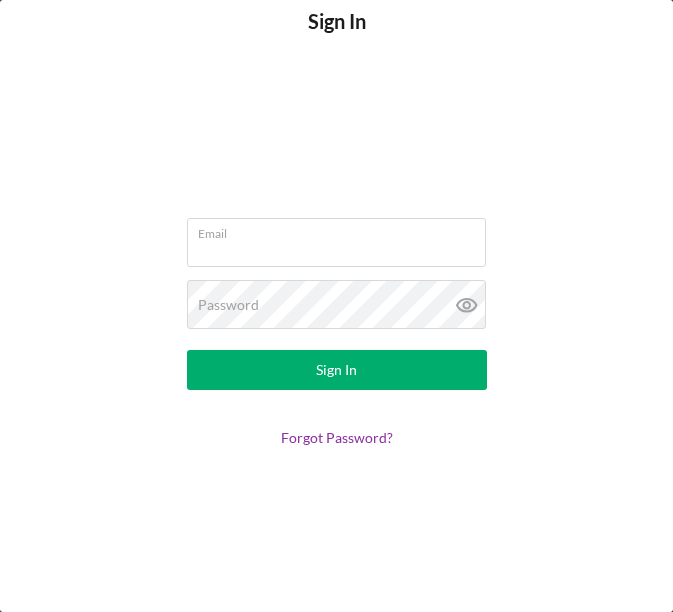 type on "[EMAIL]" 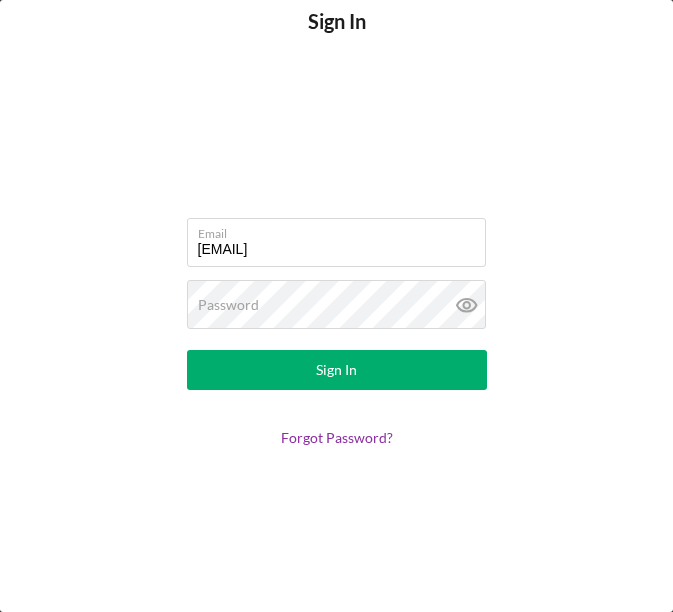 click on "Sign In" at bounding box center (337, 370) 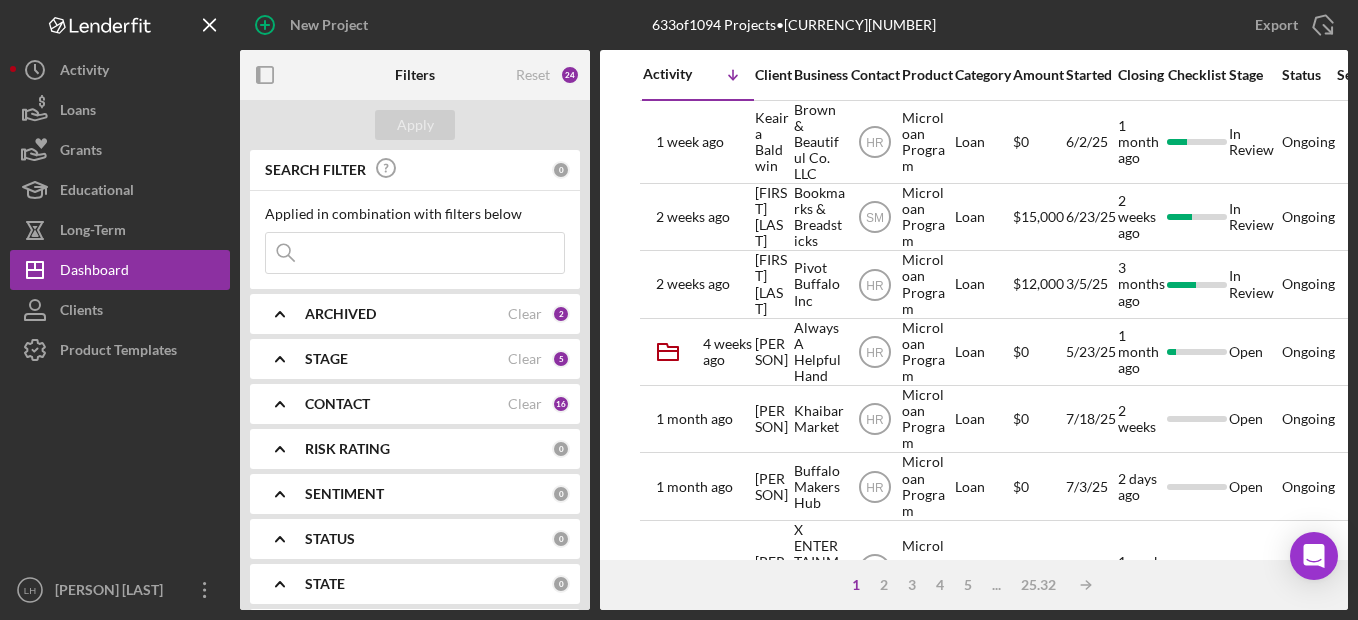 click at bounding box center (415, 253) 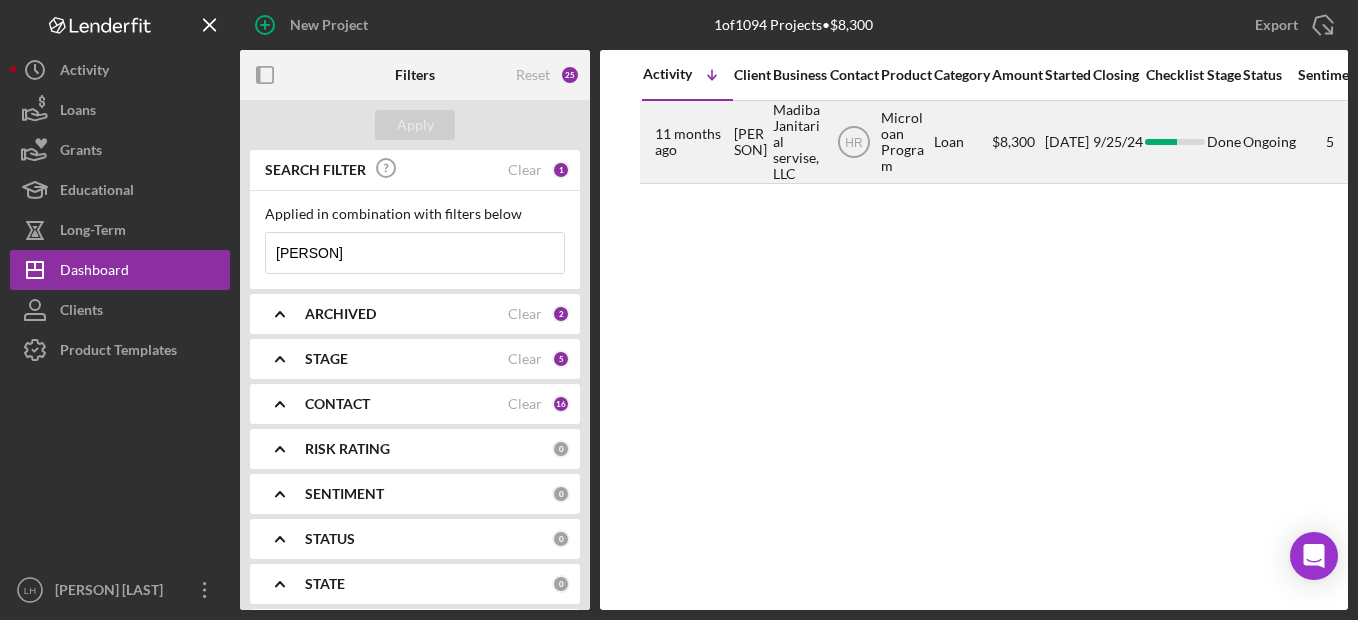 type on "[PERSON]" 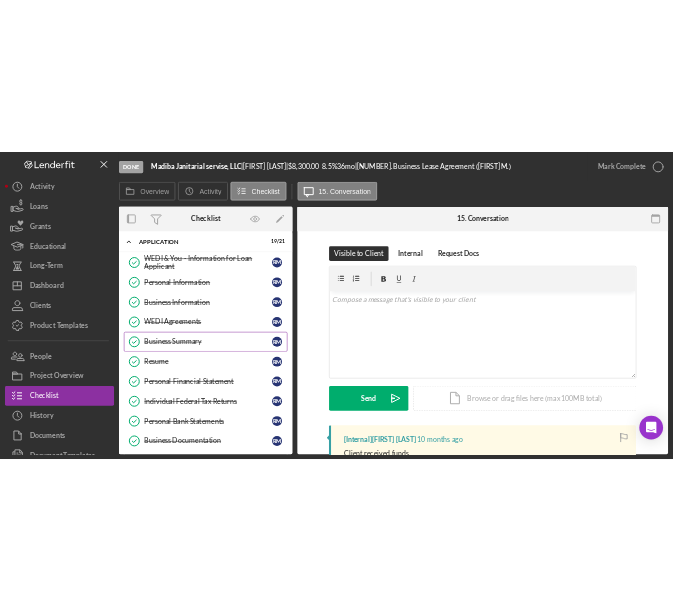 scroll, scrollTop: 6, scrollLeft: 0, axis: vertical 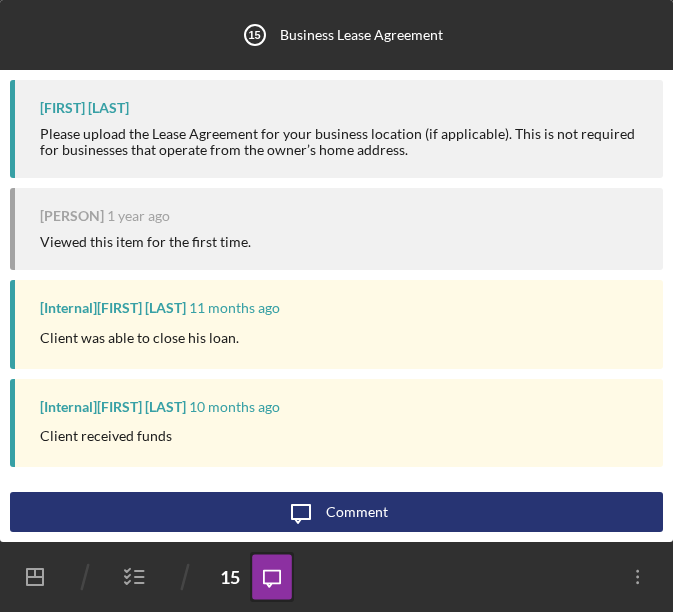 click 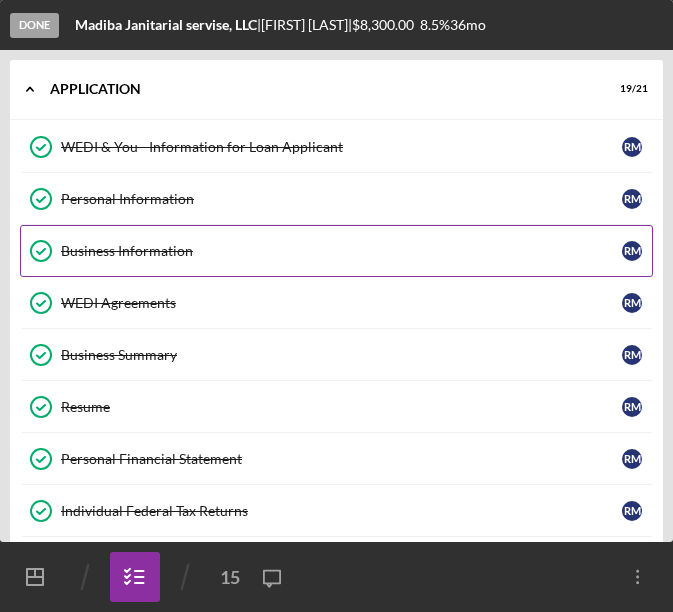 click on "Business Information Business Information R M" at bounding box center (336, 251) 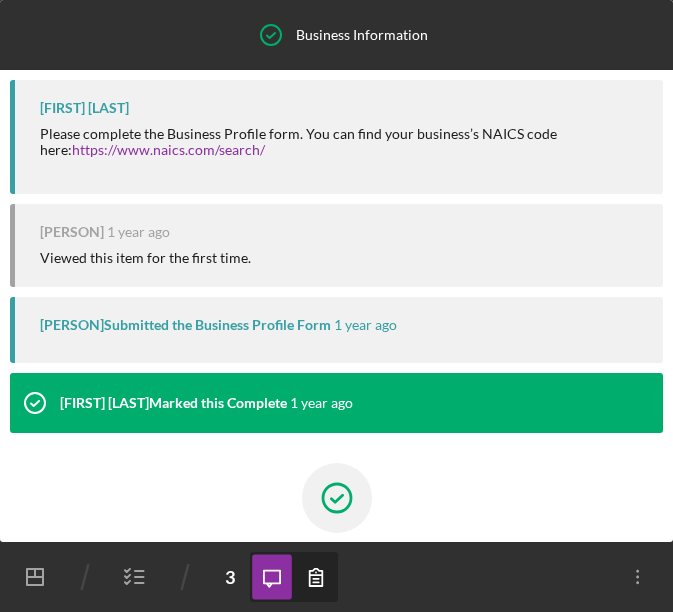 scroll, scrollTop: 175, scrollLeft: 0, axis: vertical 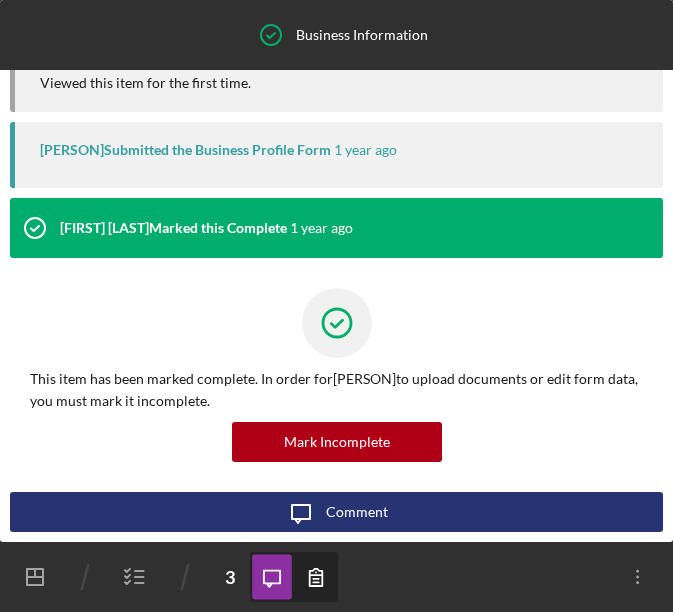 click 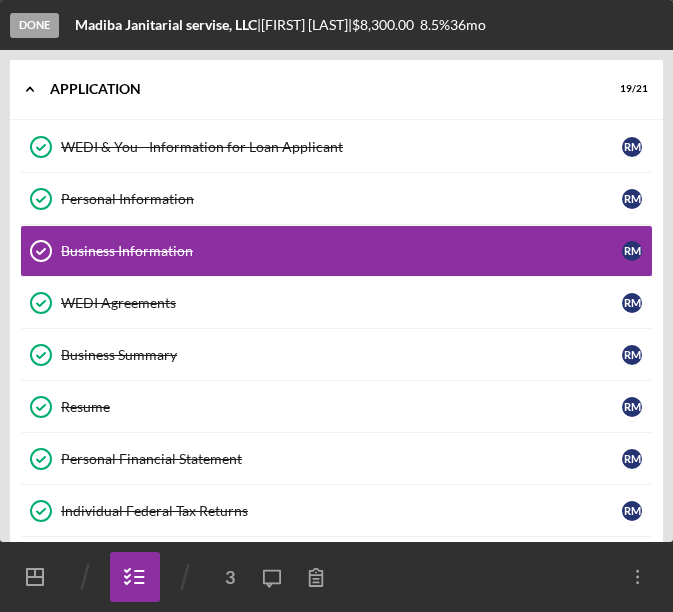 click on "Madiba Janitarial servise, LLC" at bounding box center (166, 24) 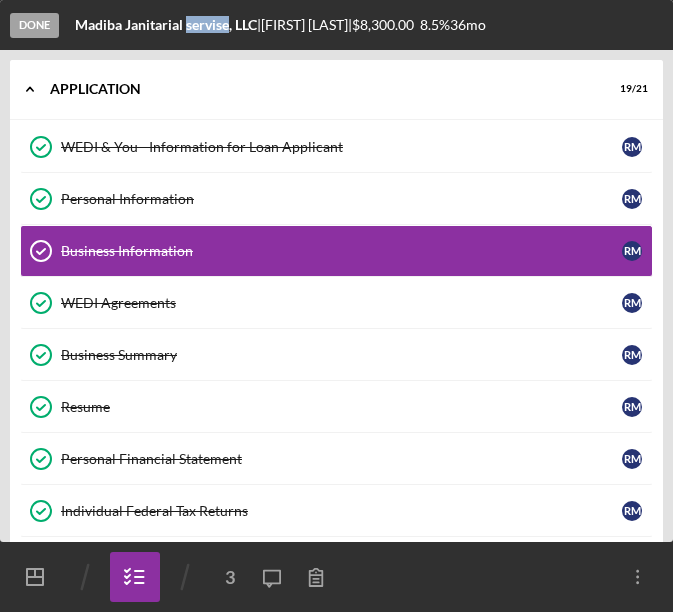 click on "Madiba Janitarial servise, LLC" at bounding box center (166, 24) 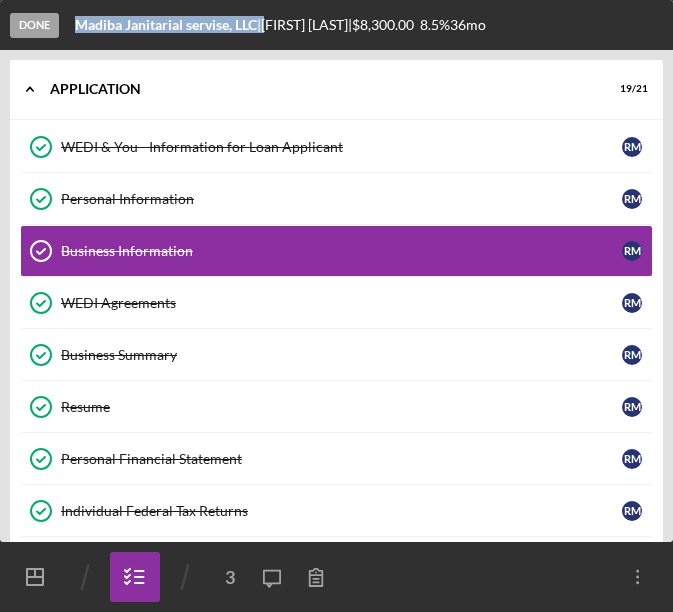 click on "Madiba Janitarial servise, LLC" at bounding box center (166, 24) 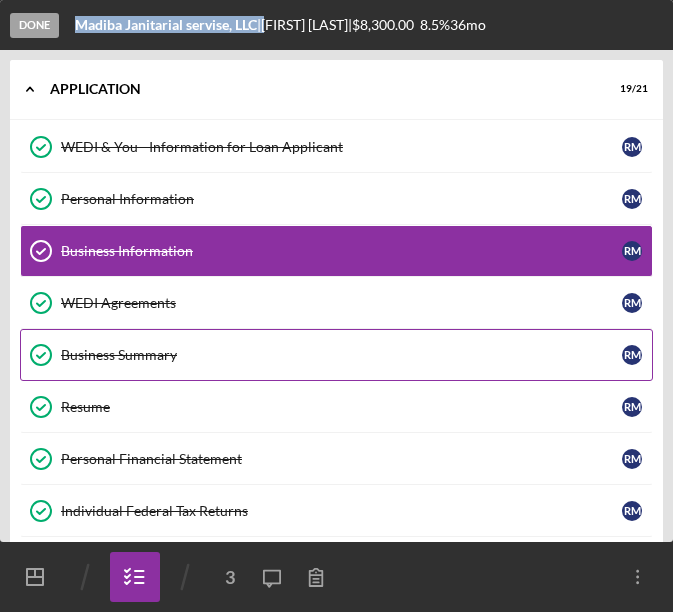 click on "Business Summary Business Summary R M" at bounding box center (336, 355) 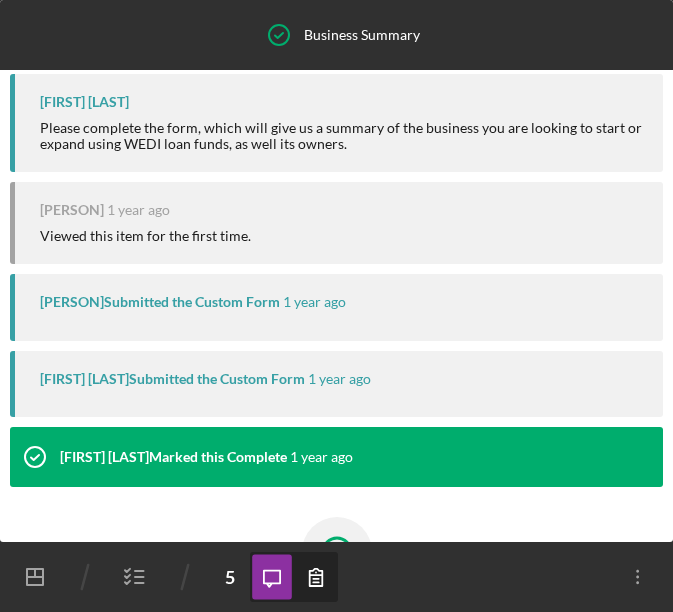 scroll, scrollTop: 0, scrollLeft: 0, axis: both 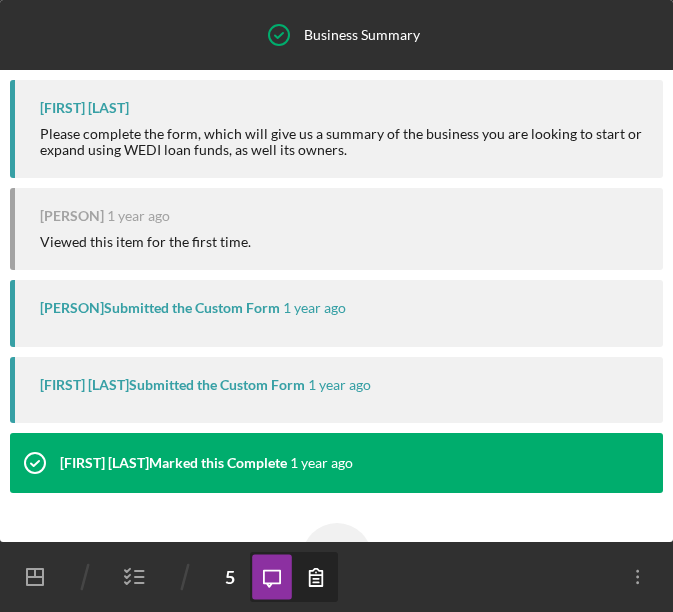 click 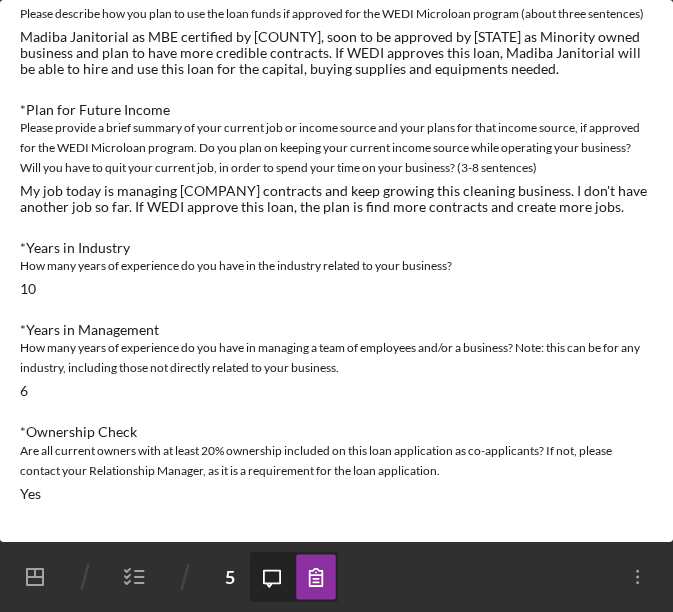 scroll, scrollTop: 750, scrollLeft: 0, axis: vertical 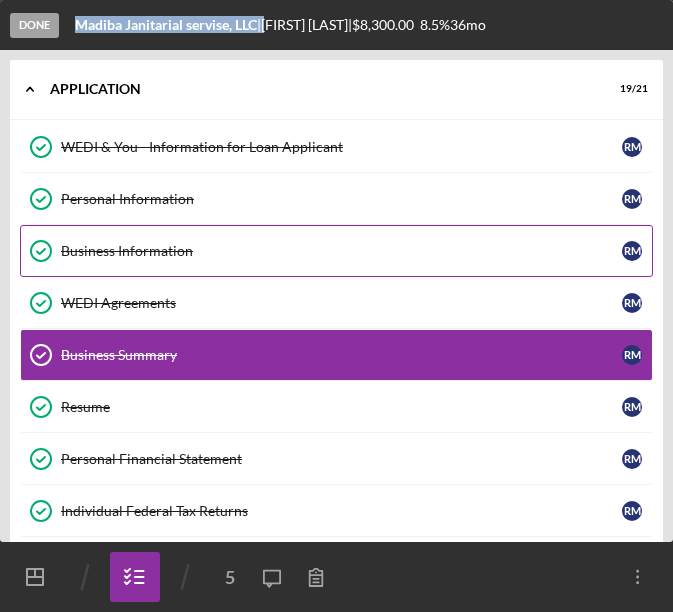 click on "Business Information Business Information R M" at bounding box center (336, 251) 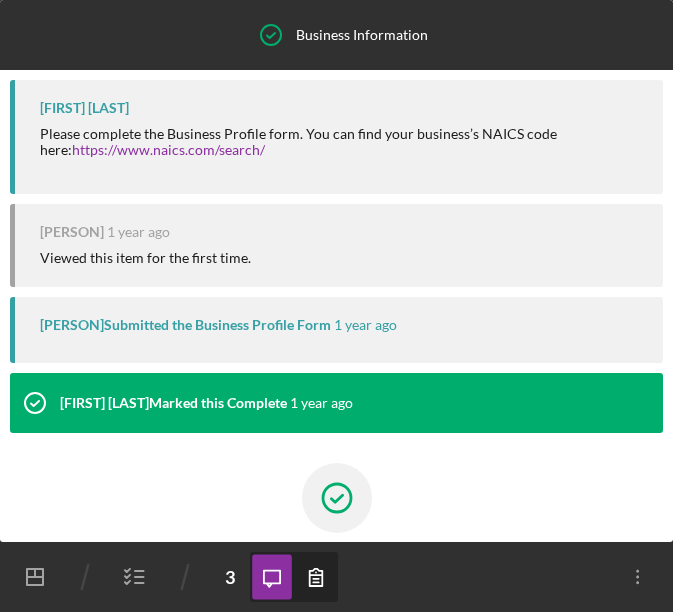 scroll, scrollTop: 175, scrollLeft: 0, axis: vertical 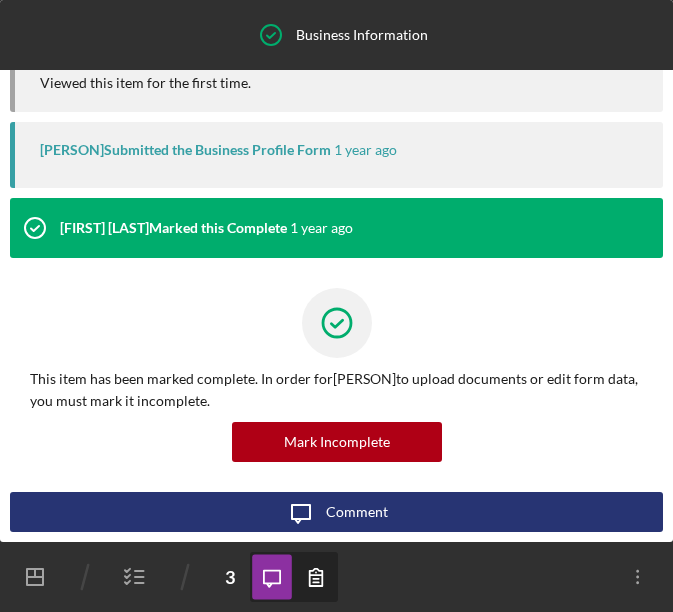 click 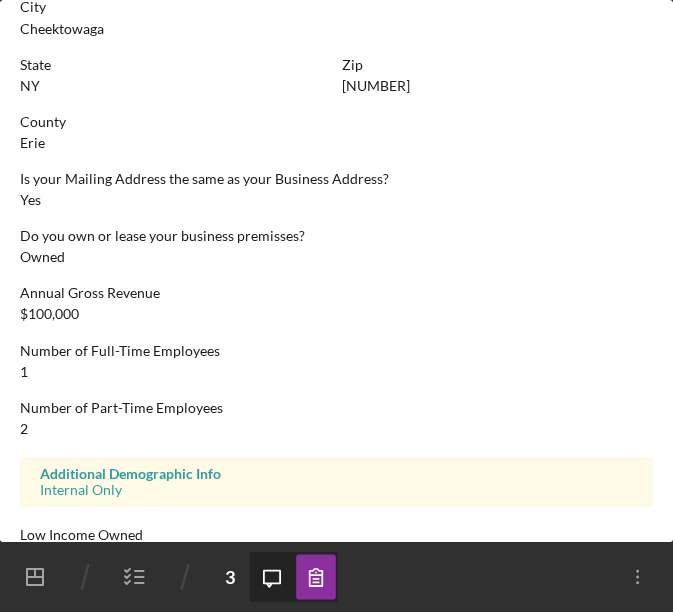scroll, scrollTop: 976, scrollLeft: 0, axis: vertical 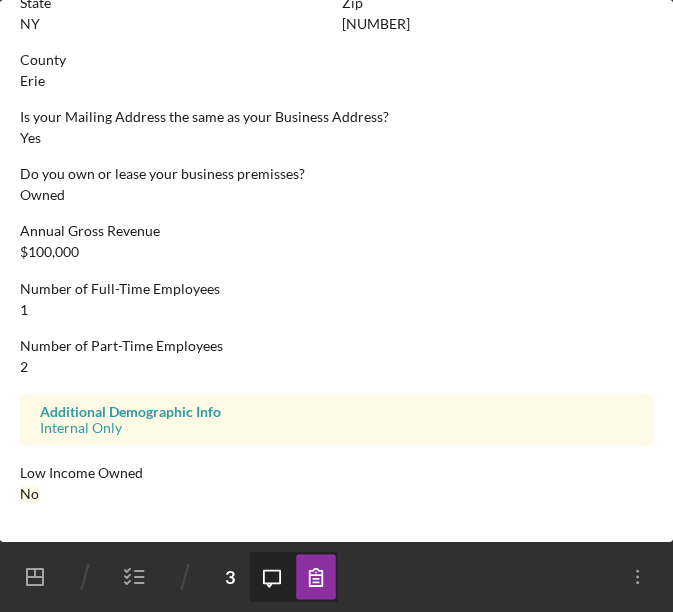 click 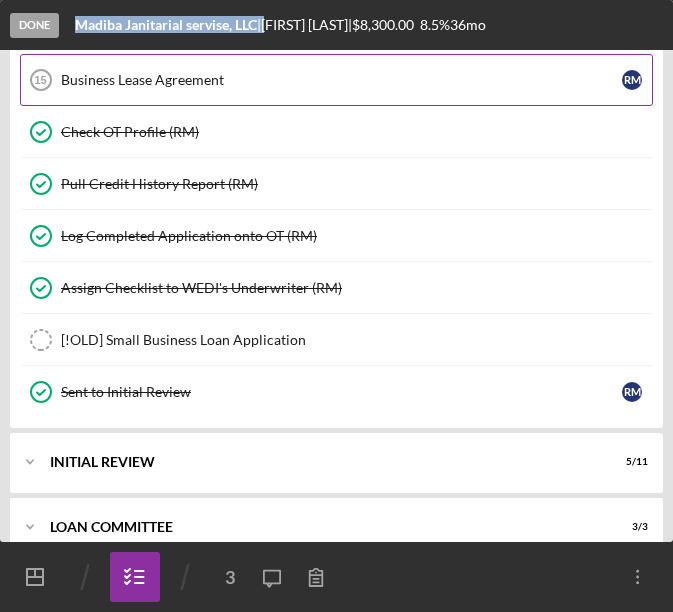 scroll, scrollTop: 600, scrollLeft: 0, axis: vertical 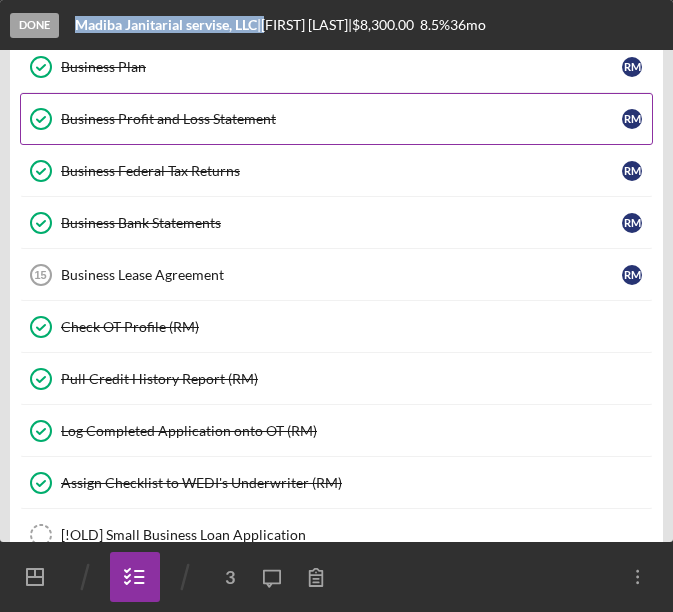 click on "Business Profit and Loss Statement Business Profit and Loss Statement R M" at bounding box center (336, 119) 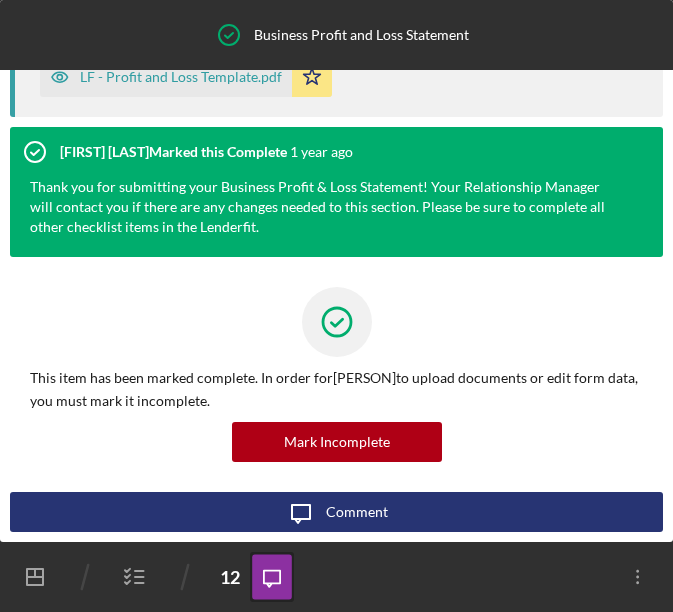 scroll, scrollTop: 428, scrollLeft: 0, axis: vertical 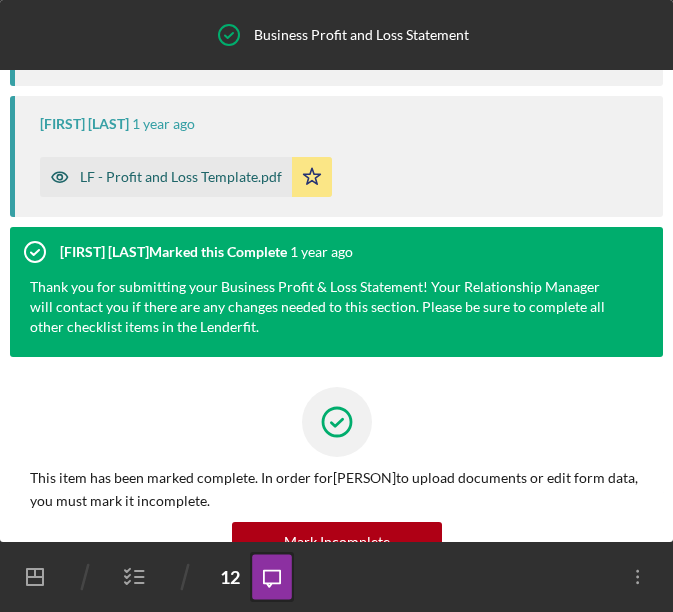 click 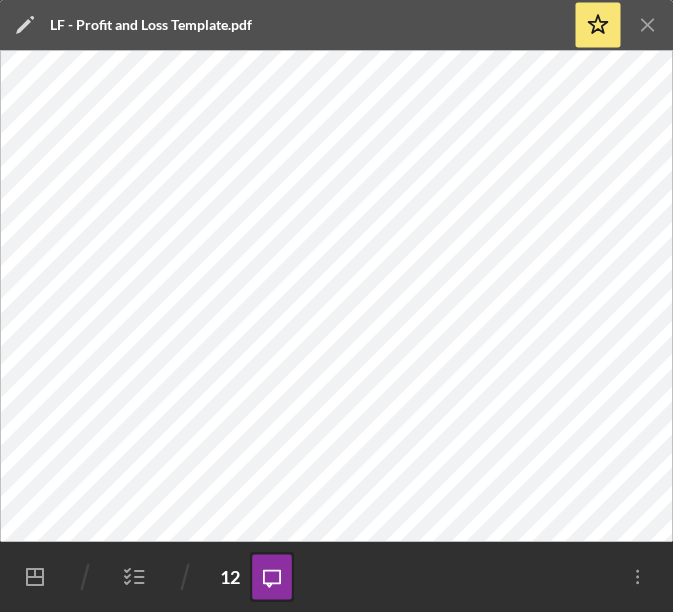click 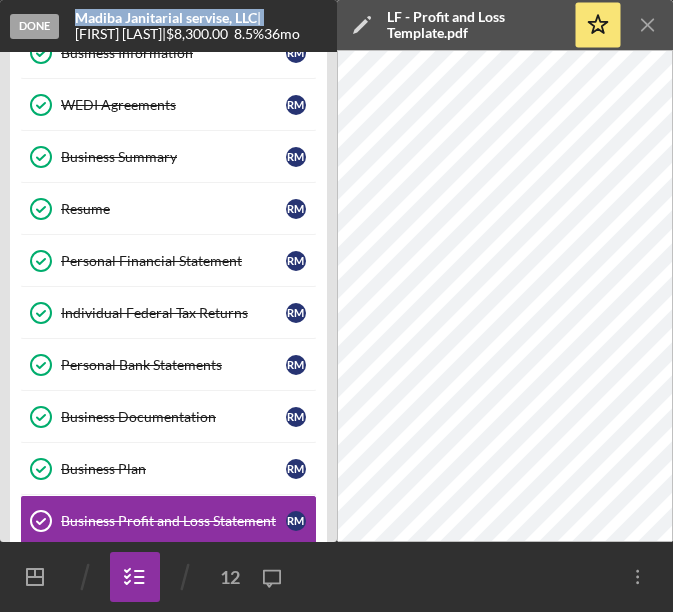 scroll, scrollTop: 0, scrollLeft: 0, axis: both 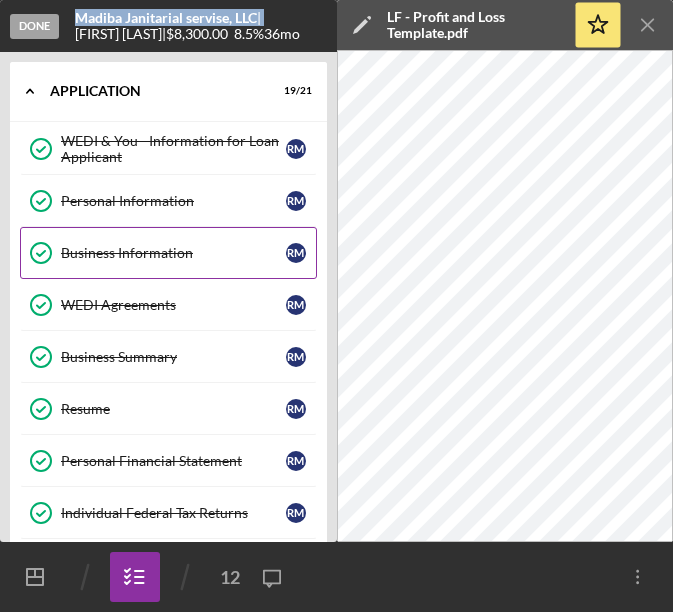 click on "Business Information Business Information R M" at bounding box center (168, 253) 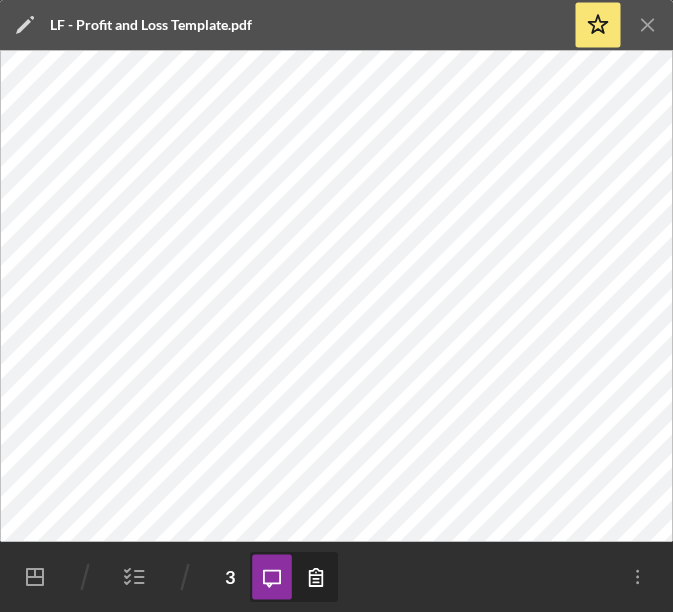 click 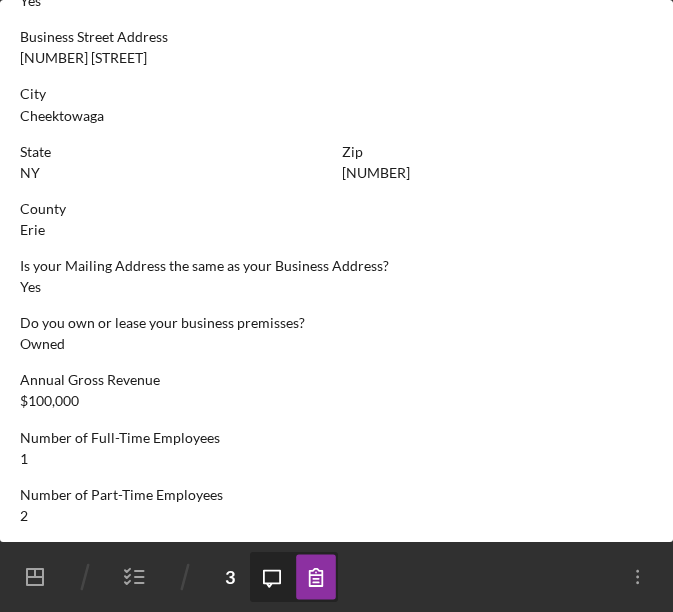 scroll, scrollTop: 976, scrollLeft: 0, axis: vertical 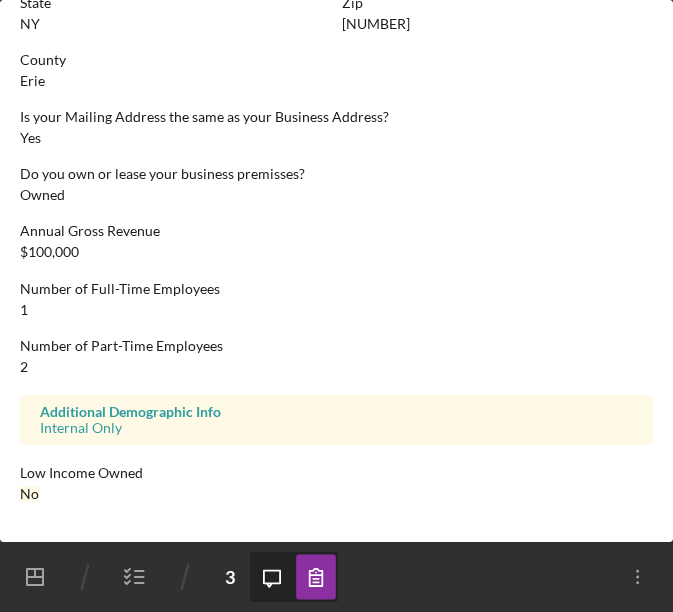 click 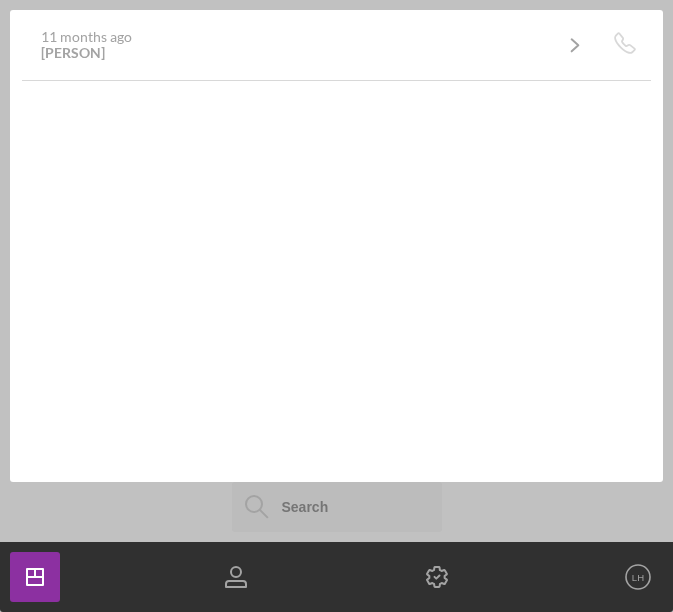 click at bounding box center [337, 507] 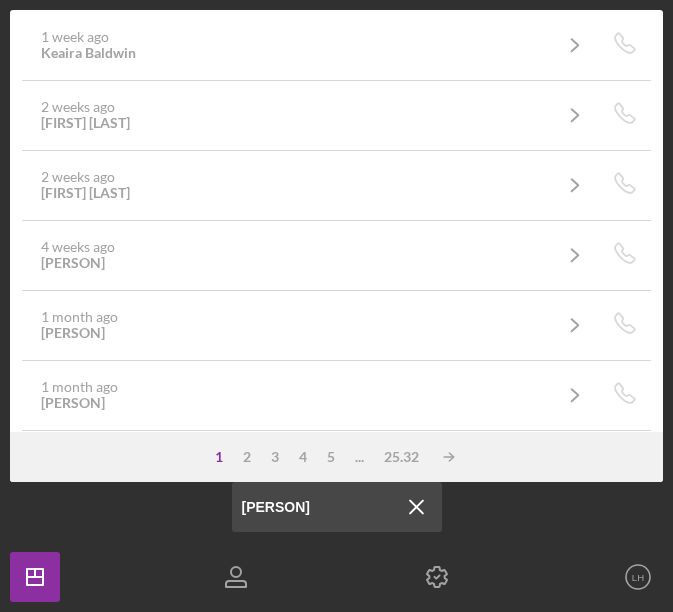 type on "[PERSON]" 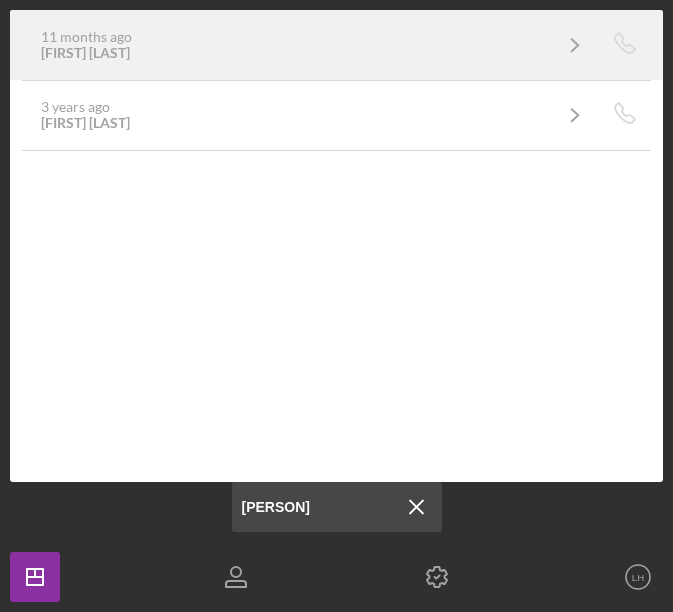click on "[TIME] ago [FIRST] [LAST] Icon/Navigate" at bounding box center [311, 45] 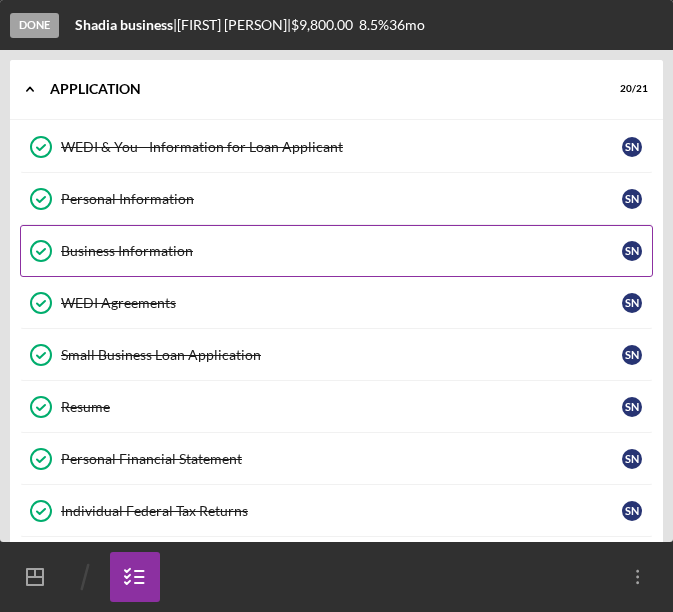click on "Business Information Business Information S N" at bounding box center (336, 251) 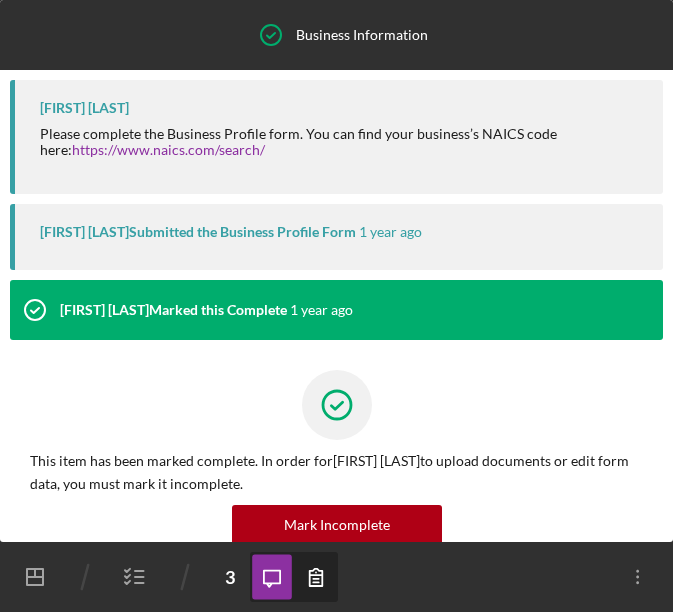 scroll, scrollTop: 83, scrollLeft: 0, axis: vertical 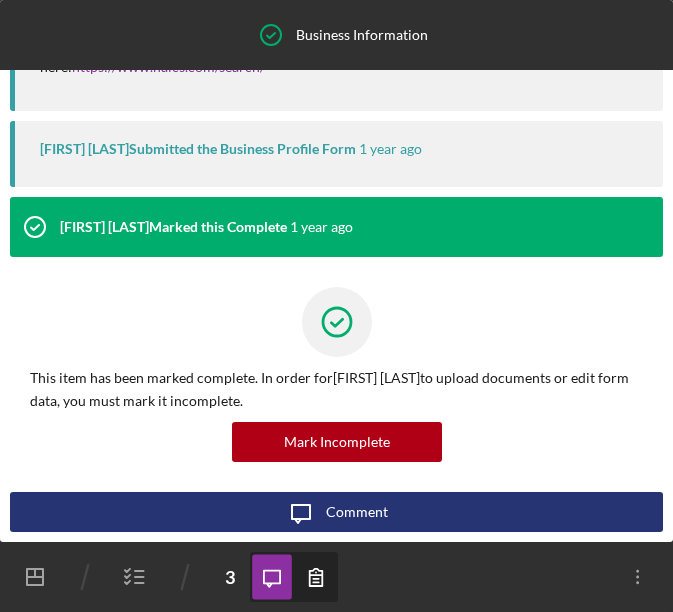 click 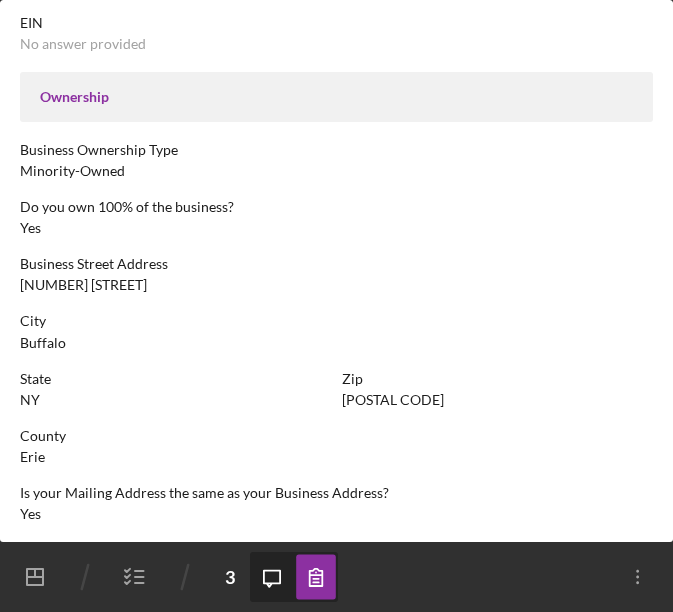 scroll, scrollTop: 100, scrollLeft: 0, axis: vertical 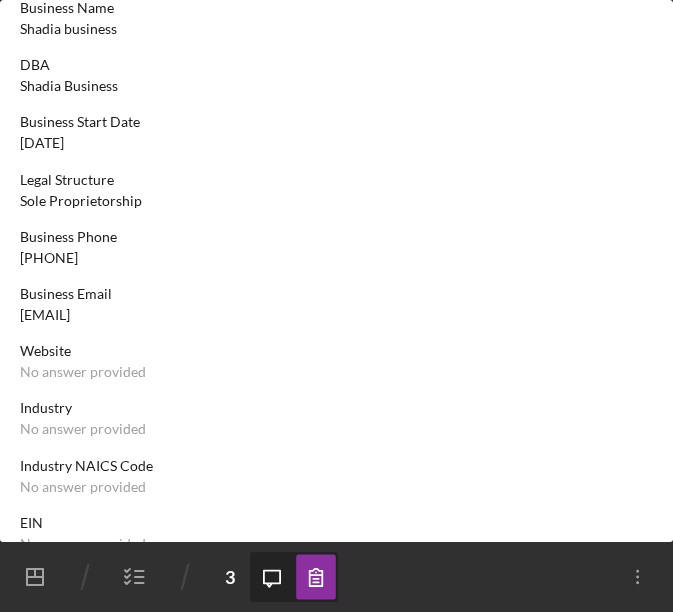 click 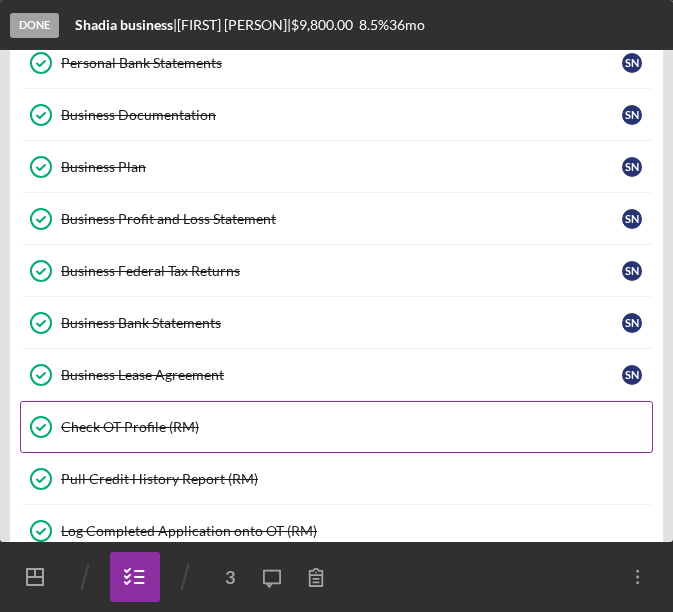 scroll, scrollTop: 600, scrollLeft: 0, axis: vertical 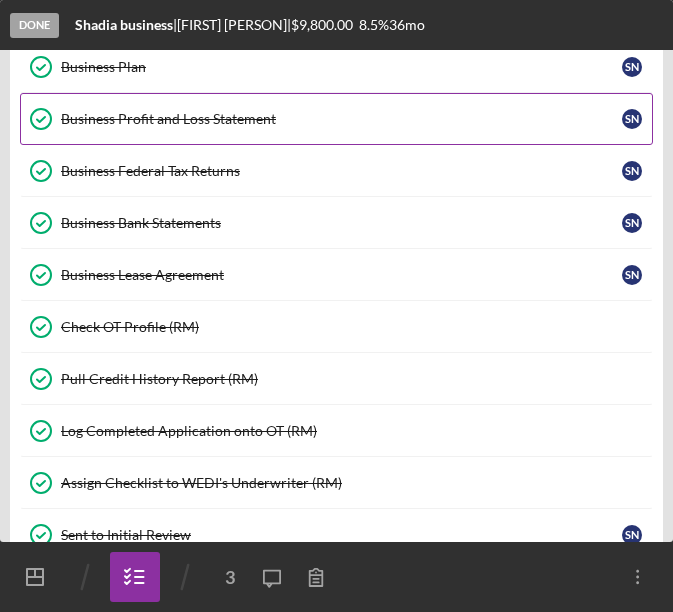 click on "Business Profit and Loss Statement" at bounding box center [341, 119] 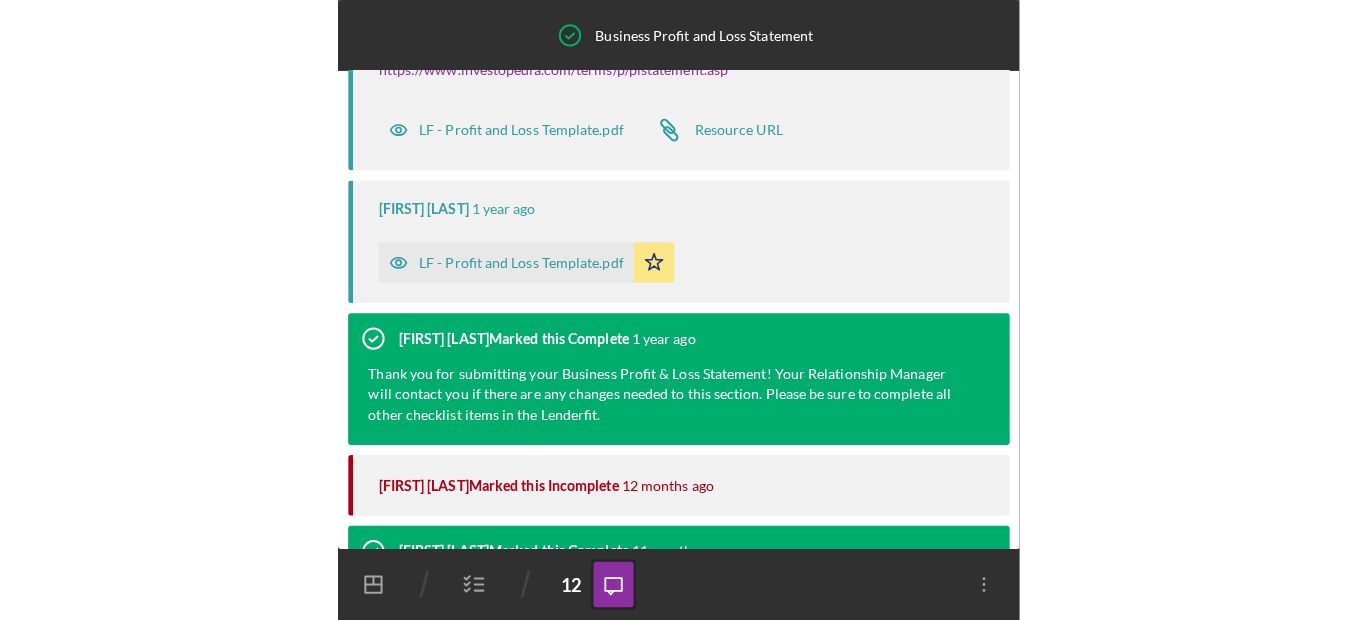 scroll, scrollTop: 154, scrollLeft: 0, axis: vertical 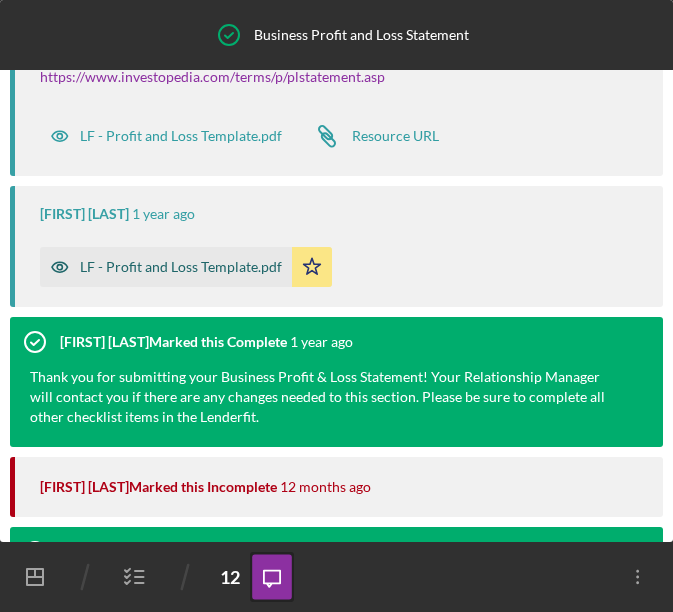 click 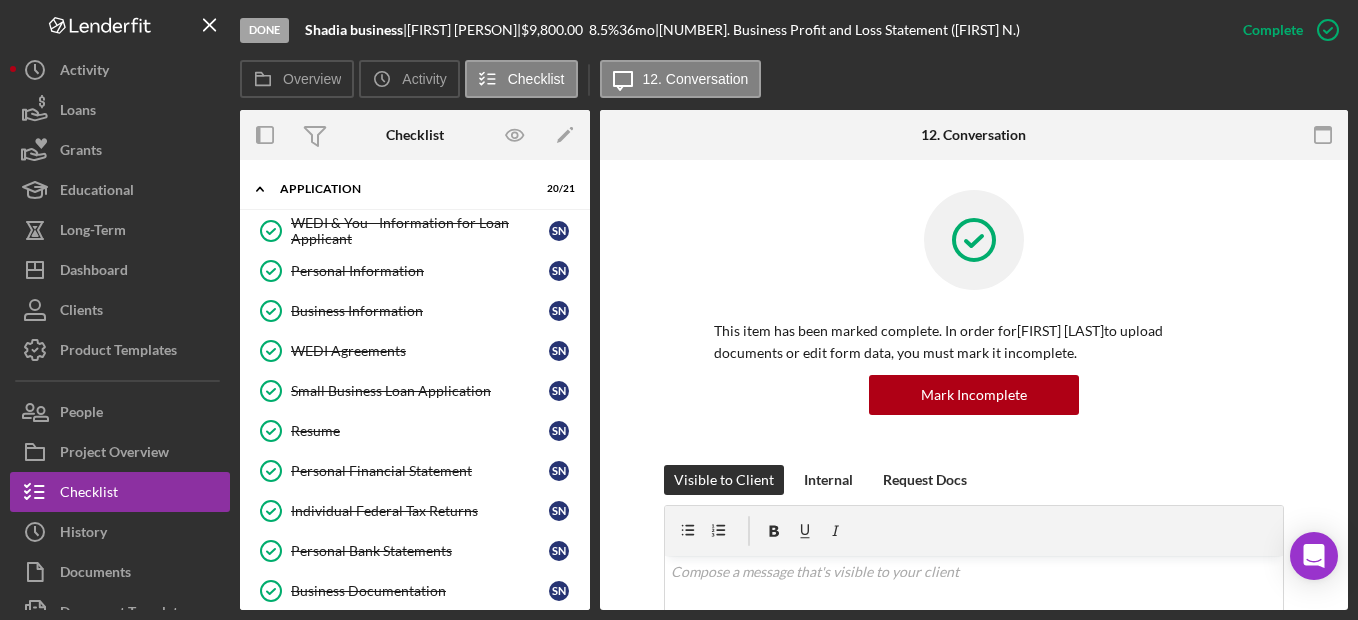 scroll, scrollTop: 282, scrollLeft: 0, axis: vertical 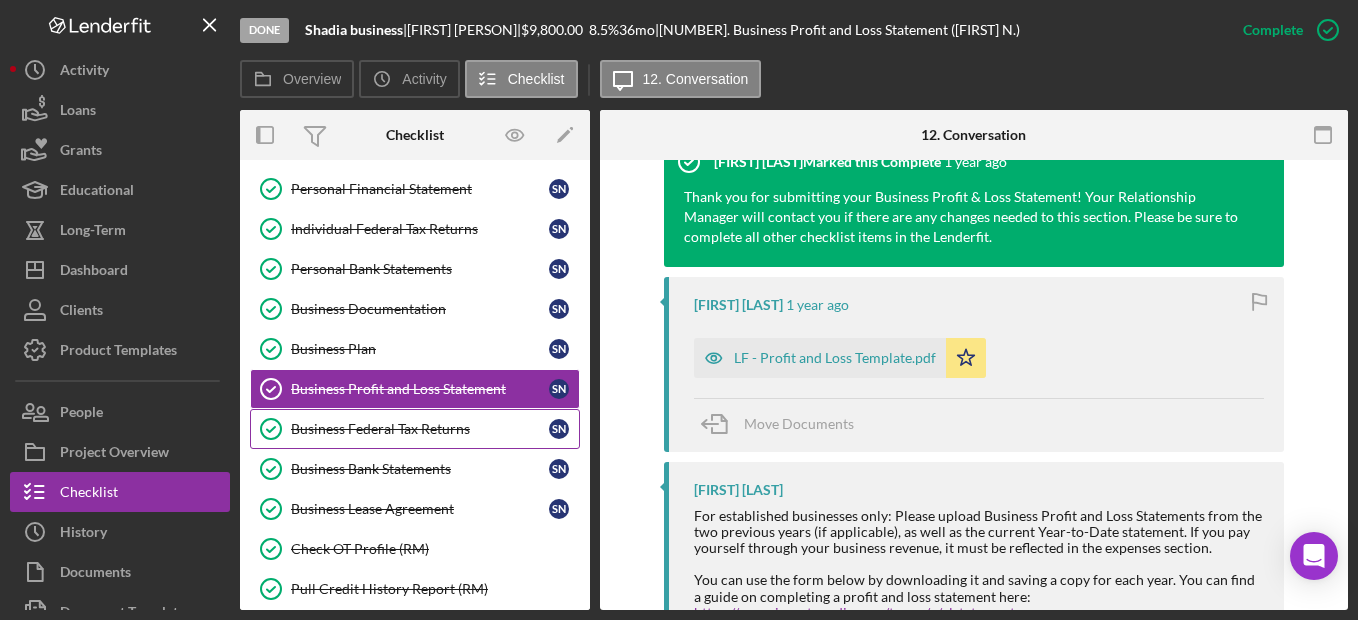 click on "Business Federal Tax Returns" at bounding box center [420, 429] 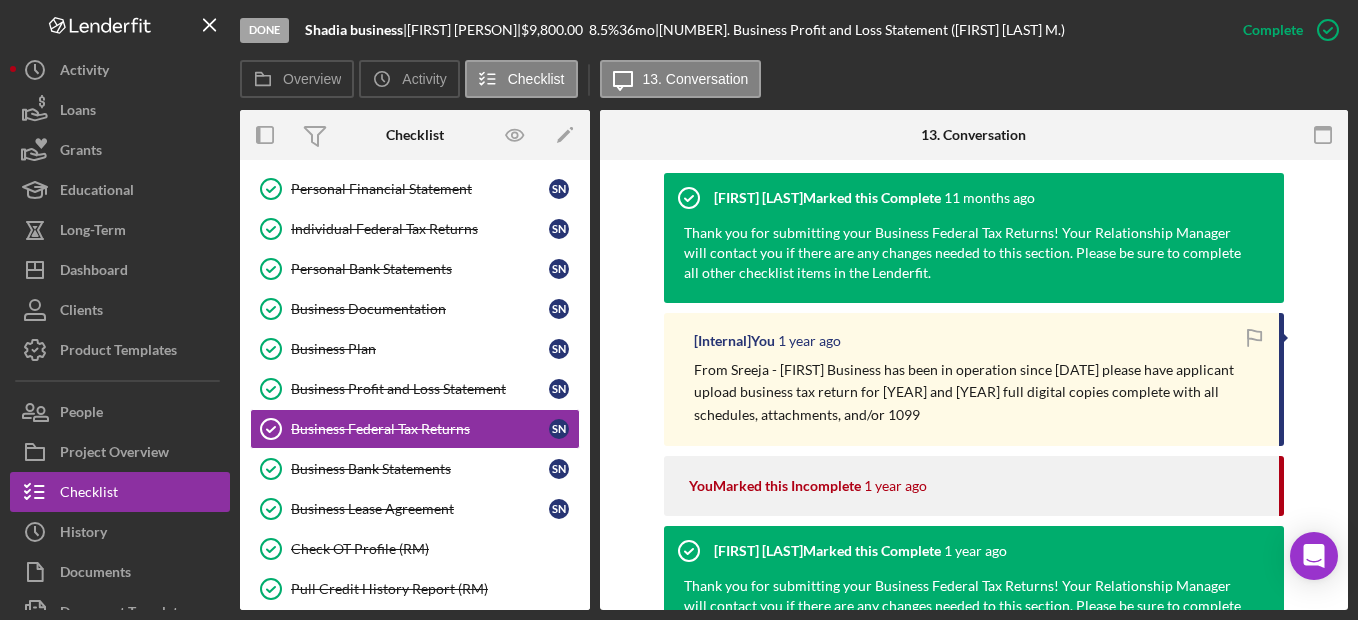 scroll, scrollTop: 748, scrollLeft: 0, axis: vertical 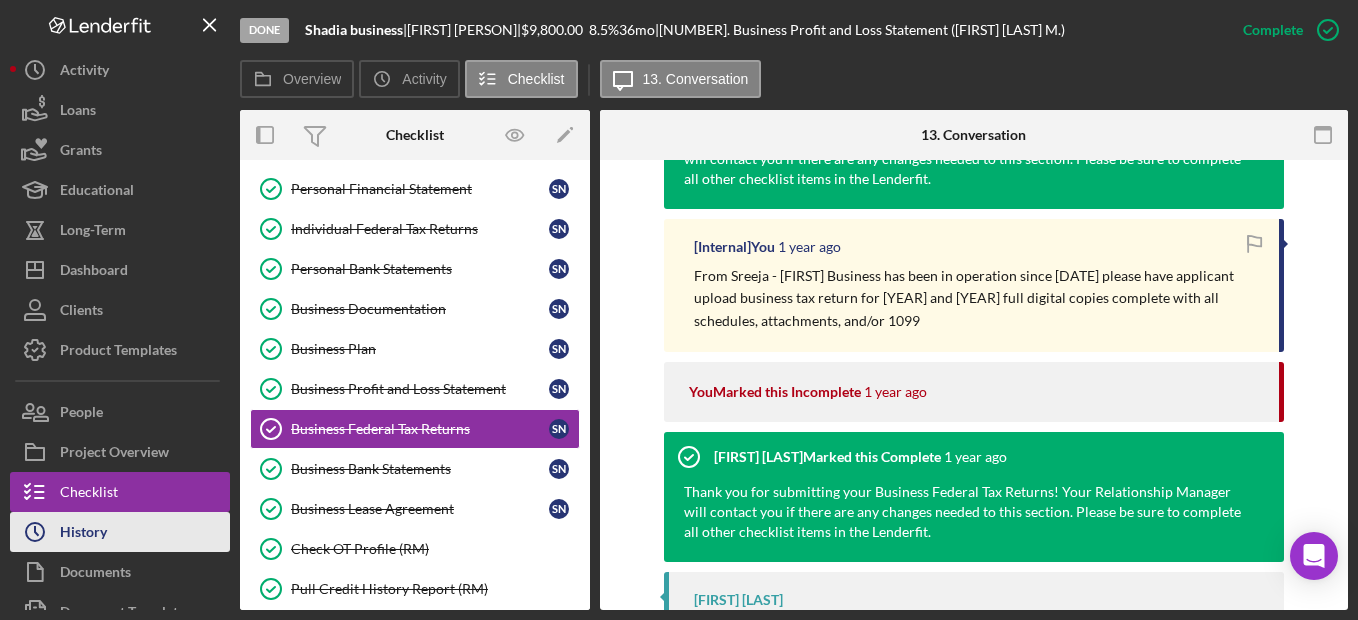 click on "History" at bounding box center (83, 534) 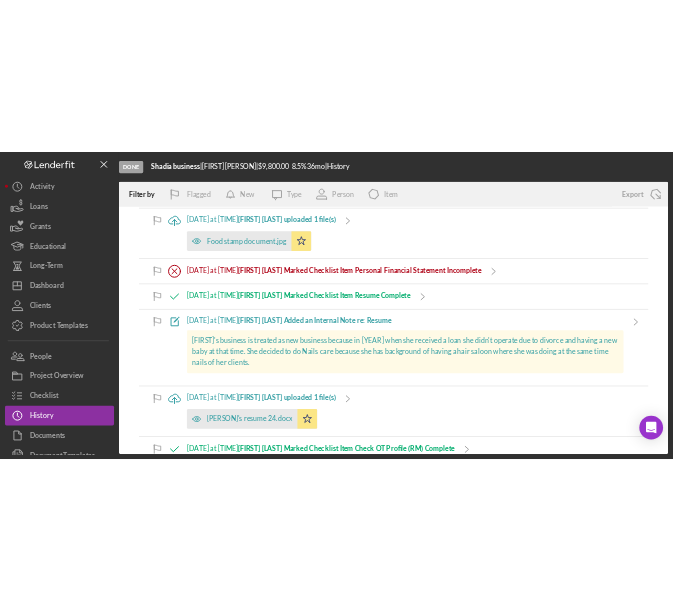 scroll, scrollTop: 5300, scrollLeft: 0, axis: vertical 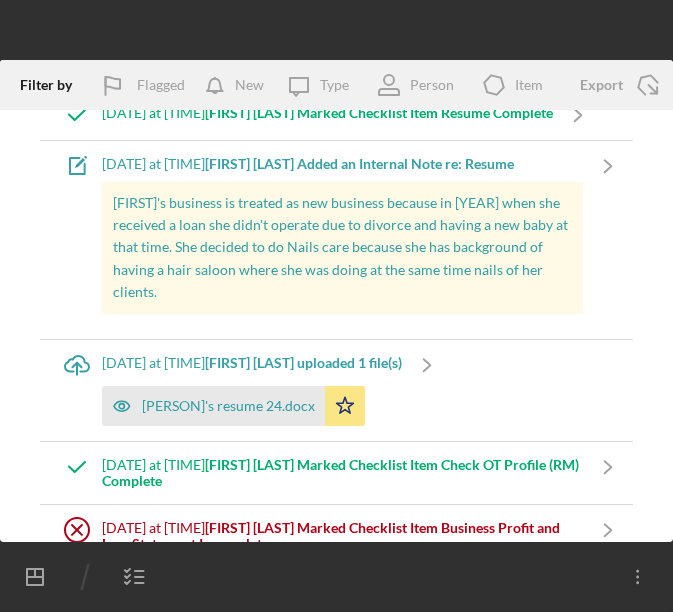 click 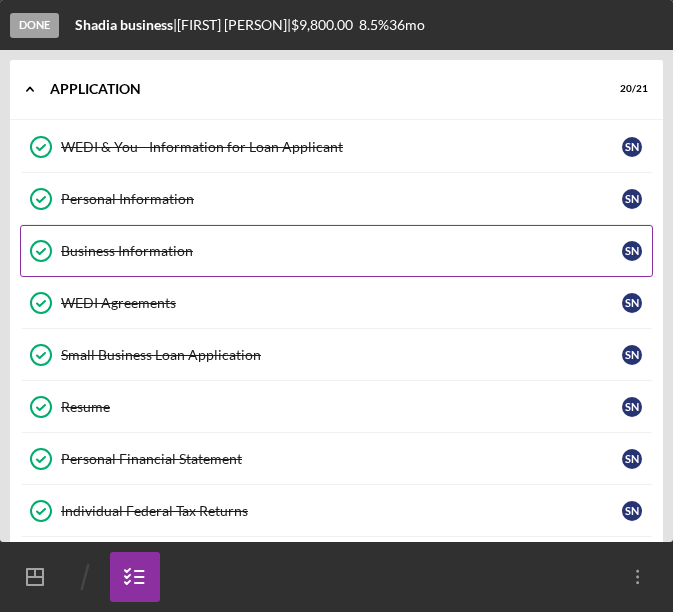 click on "Business Information" at bounding box center (341, 251) 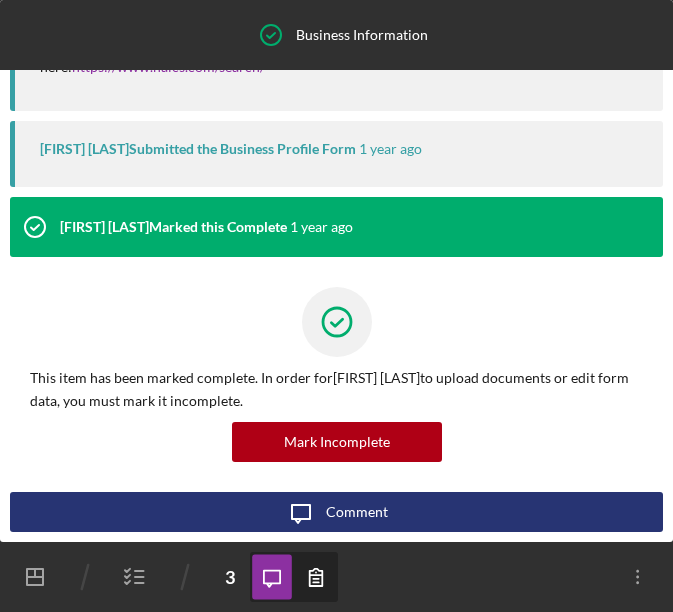 scroll, scrollTop: 0, scrollLeft: 0, axis: both 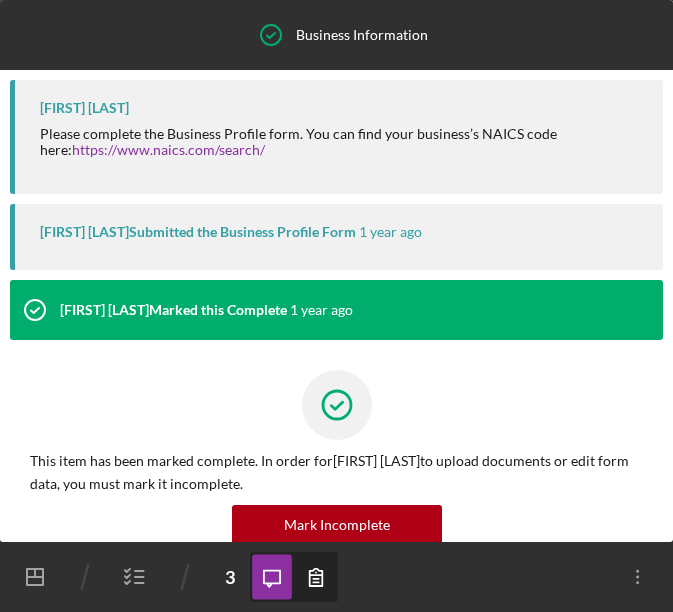 click 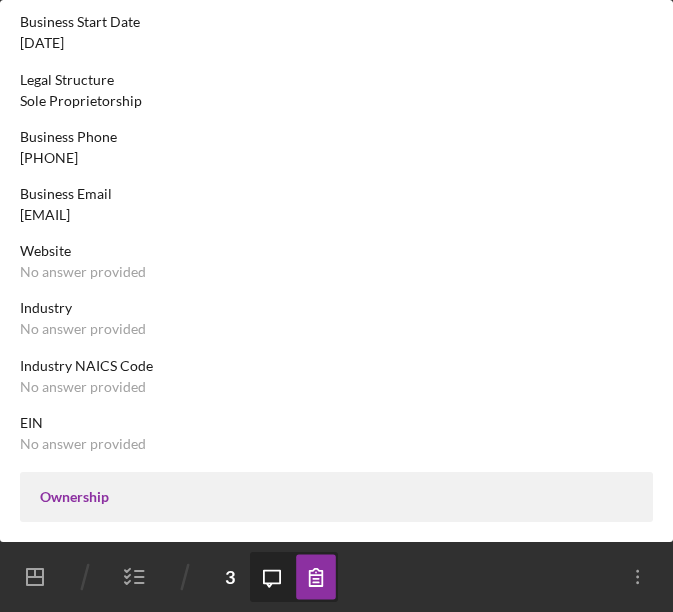 scroll, scrollTop: 0, scrollLeft: 0, axis: both 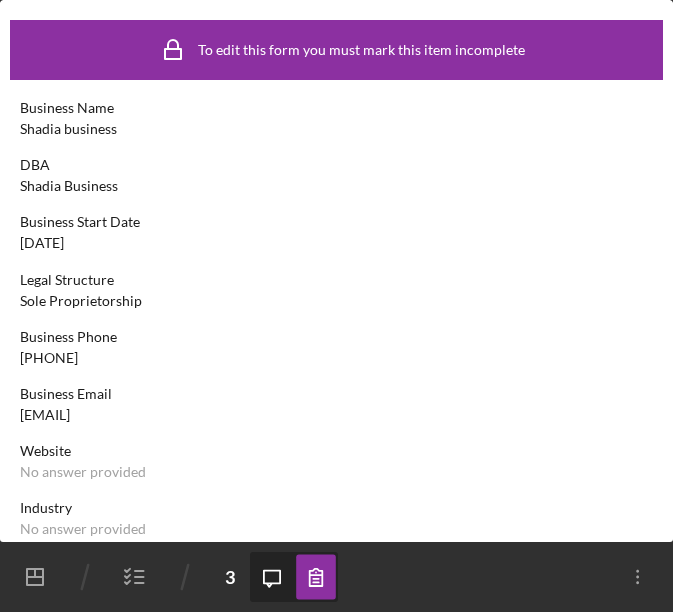 click on "Icon/Dashboard" 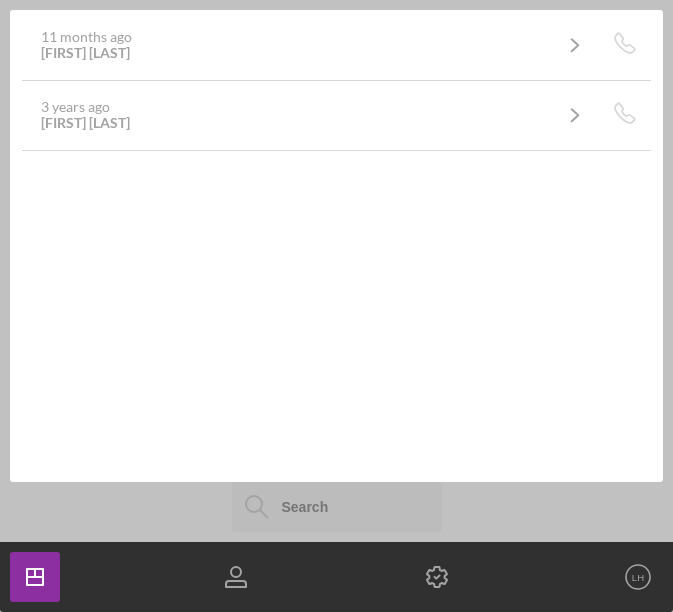 click at bounding box center (337, 507) 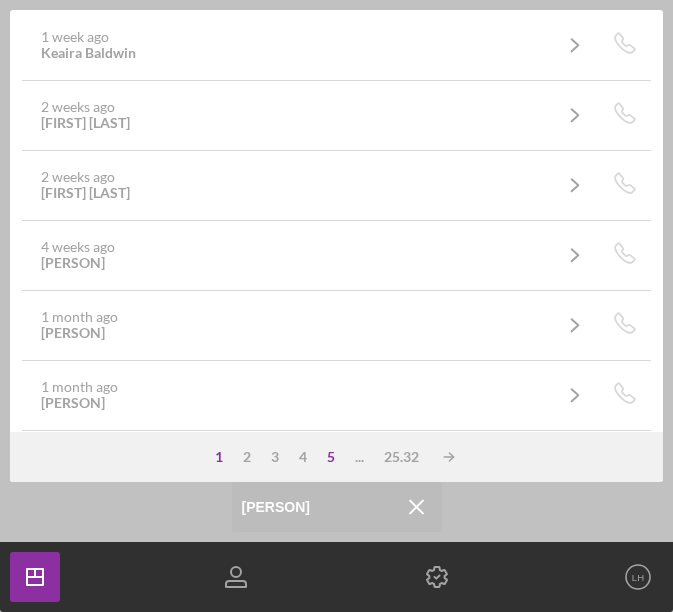 type on "[PERSON]" 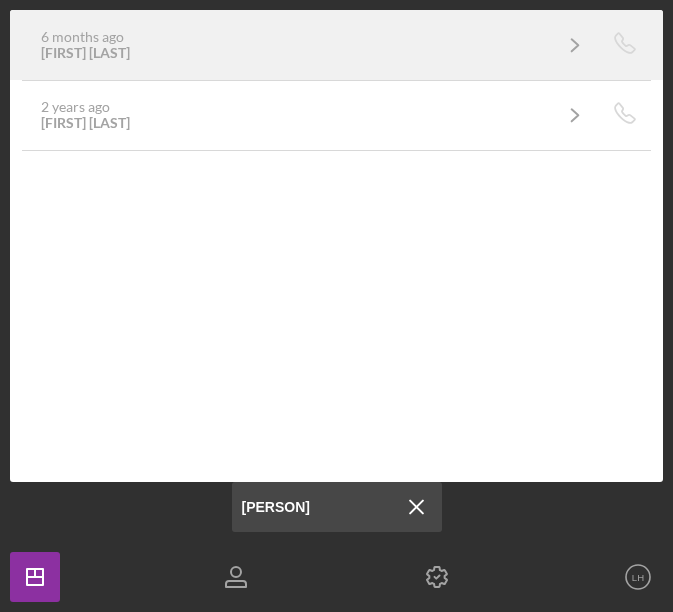 click on "[NUMBER] months ago [PERSON] Icon/Navigate" at bounding box center (311, 45) 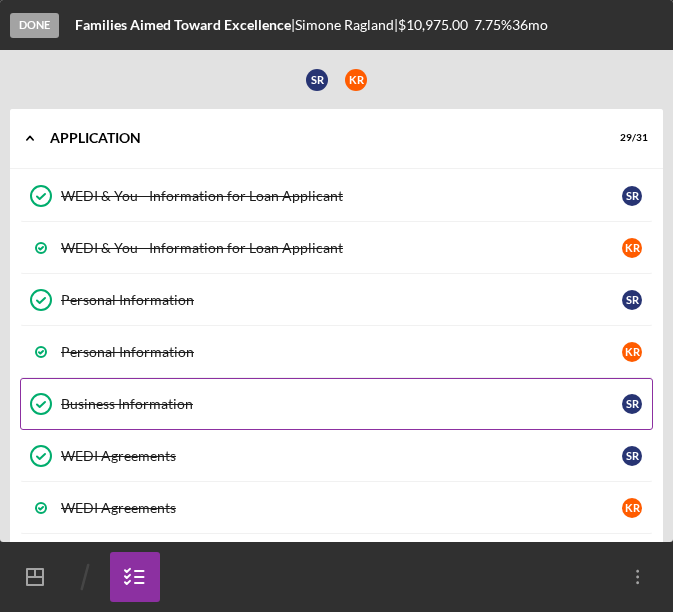 click on "Business Information" at bounding box center (341, 404) 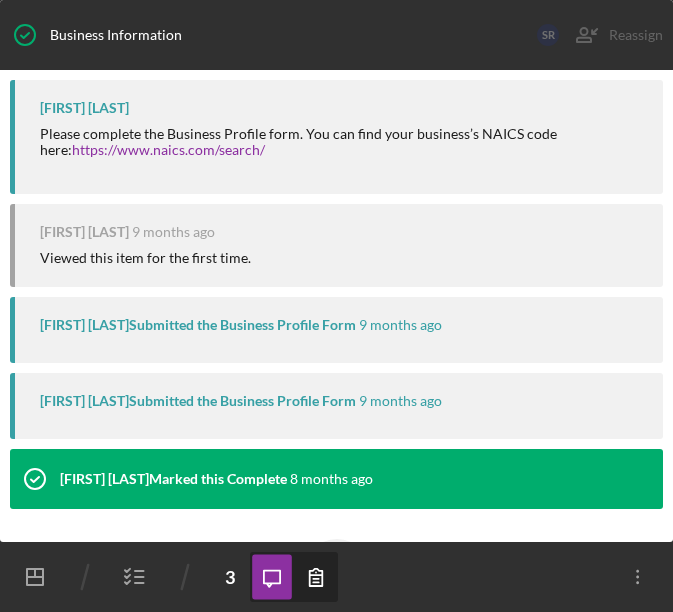 scroll, scrollTop: 252, scrollLeft: 0, axis: vertical 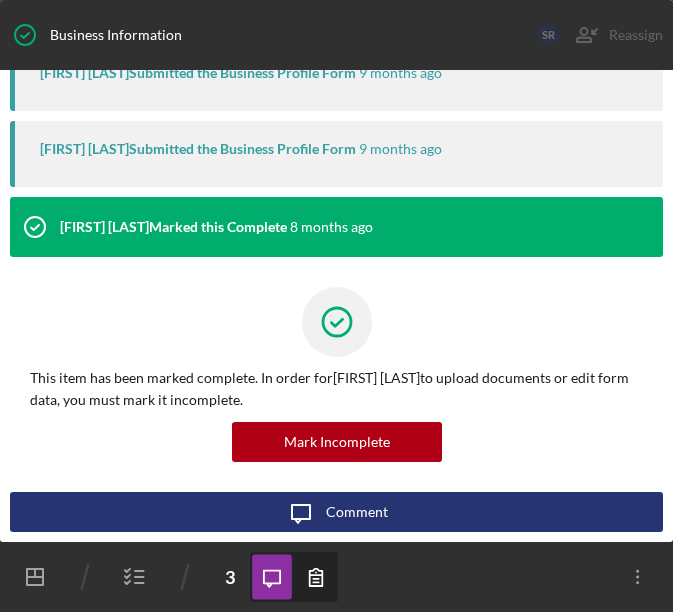 click 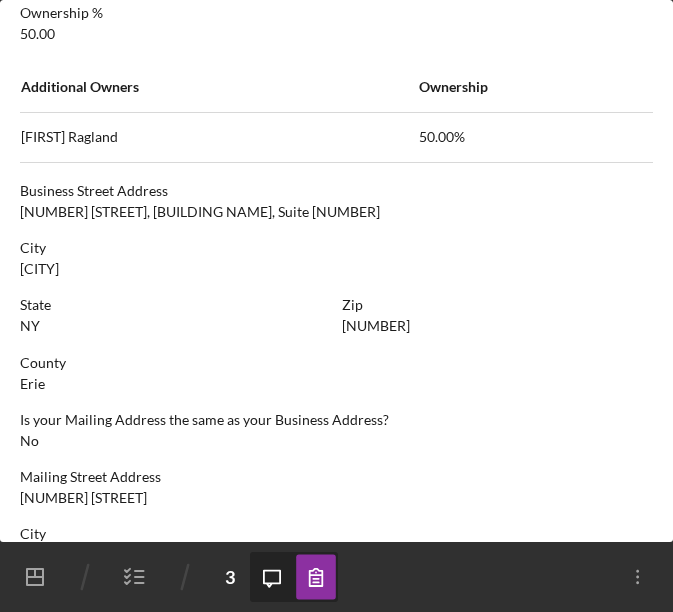 scroll, scrollTop: 900, scrollLeft: 0, axis: vertical 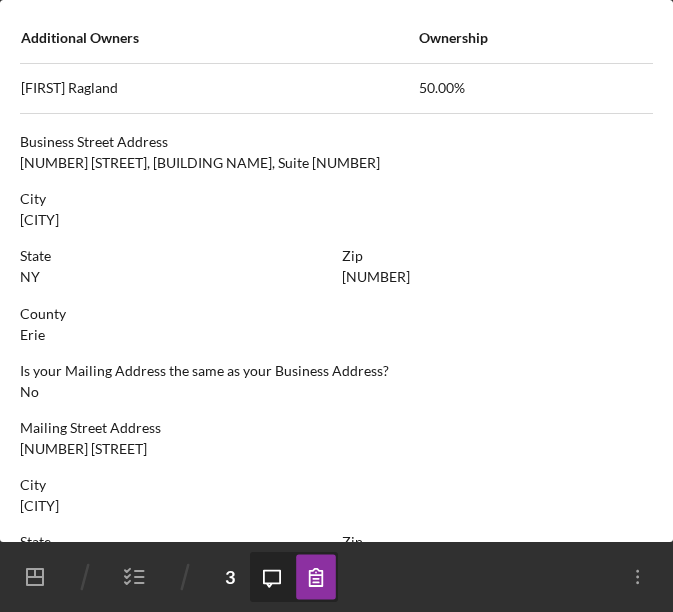 click 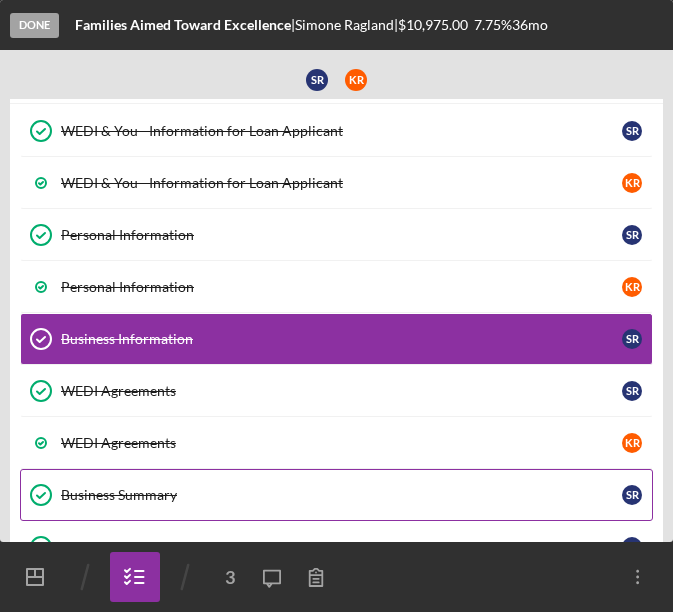 scroll, scrollTop: 100, scrollLeft: 0, axis: vertical 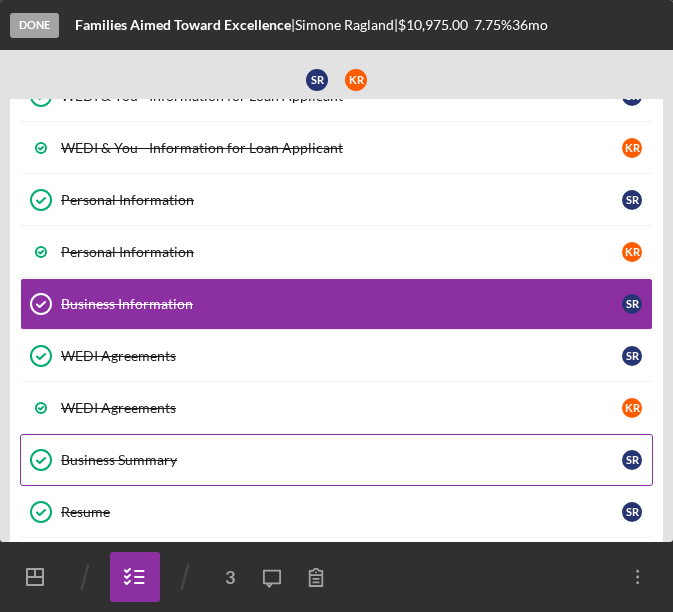 click on "Business Summary Business Summary S R" at bounding box center [336, 460] 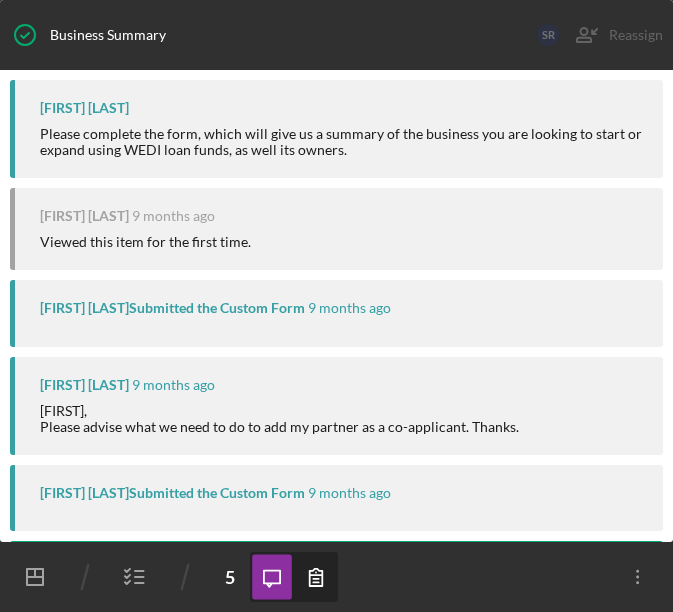 scroll, scrollTop: 344, scrollLeft: 0, axis: vertical 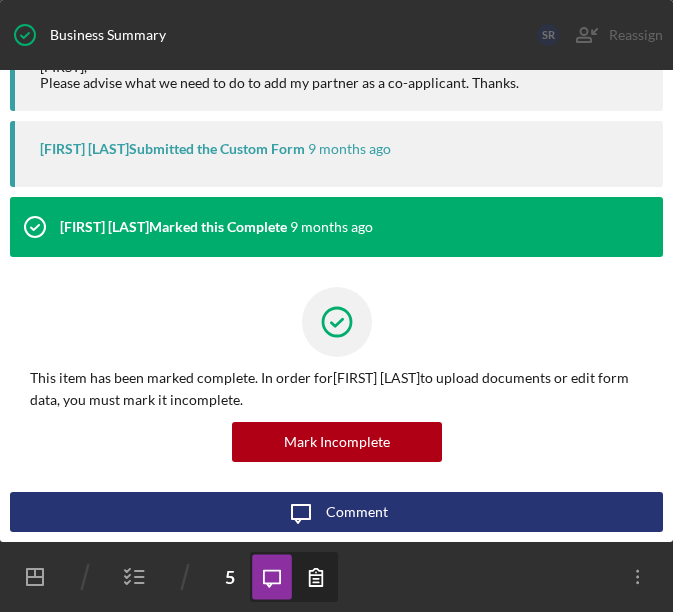 click 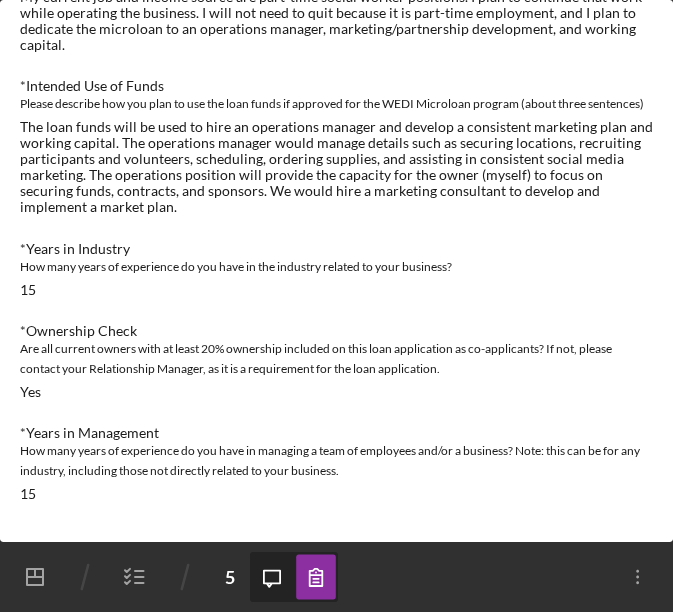 scroll, scrollTop: 1041, scrollLeft: 0, axis: vertical 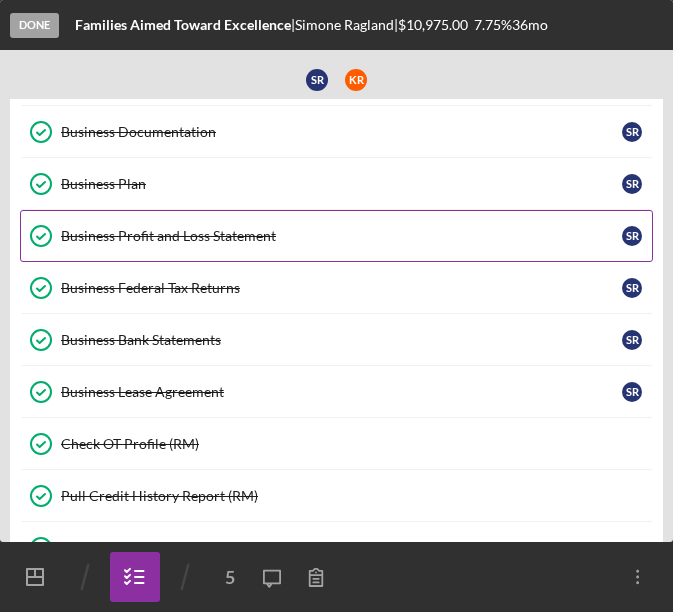 click on "Business Profit and Loss Statement Business Profit and Loss Statement S R" at bounding box center (336, 236) 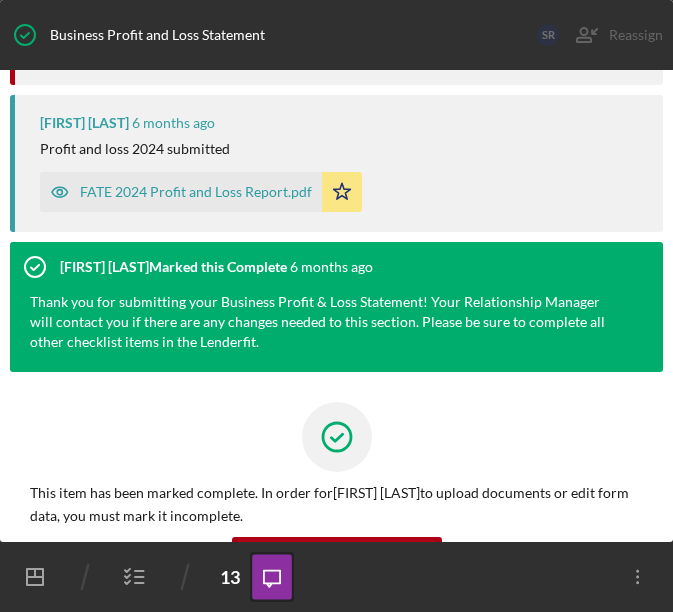 scroll, scrollTop: 775, scrollLeft: 0, axis: vertical 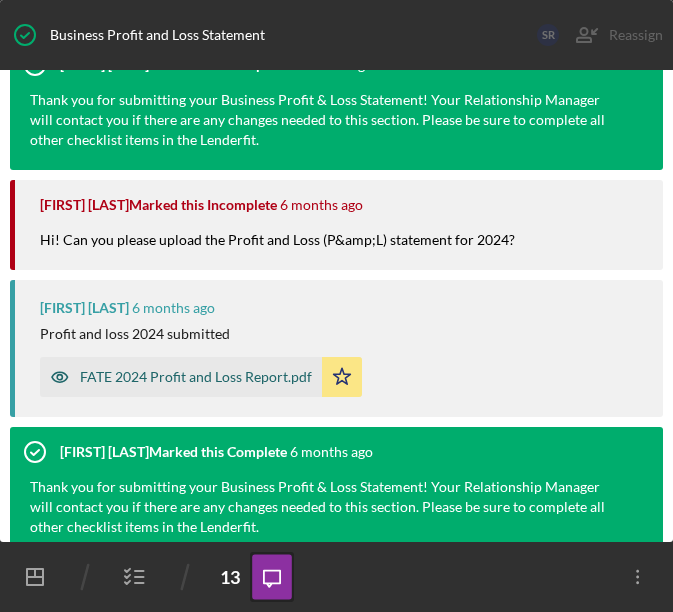click 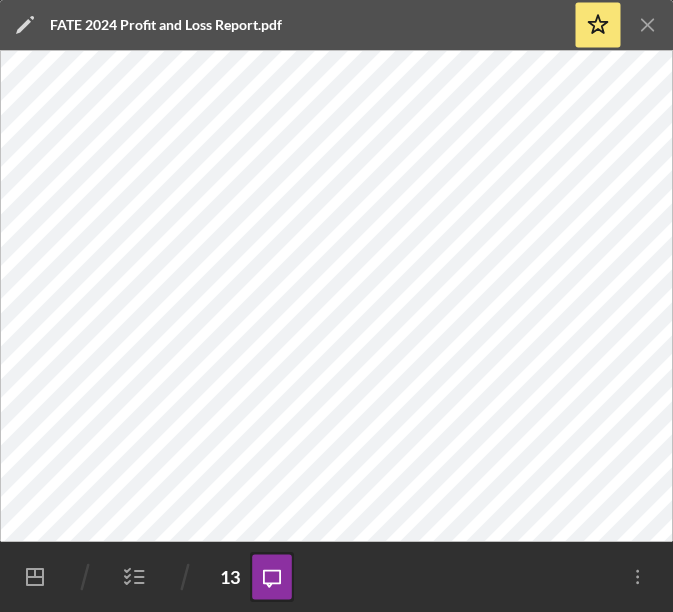 click 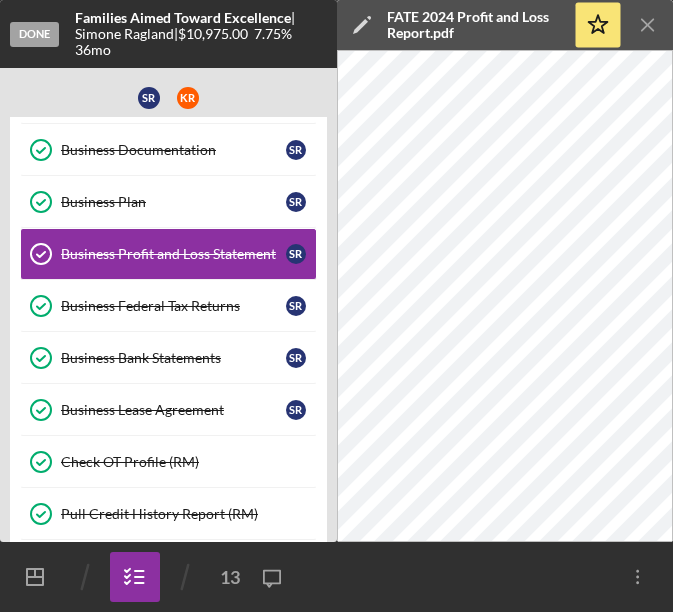 click on "Icon/Dashboard" 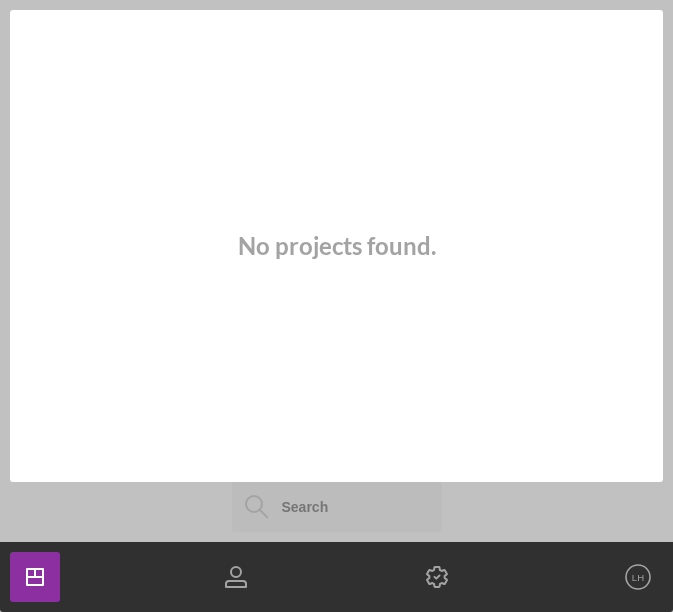 click at bounding box center [337, 507] 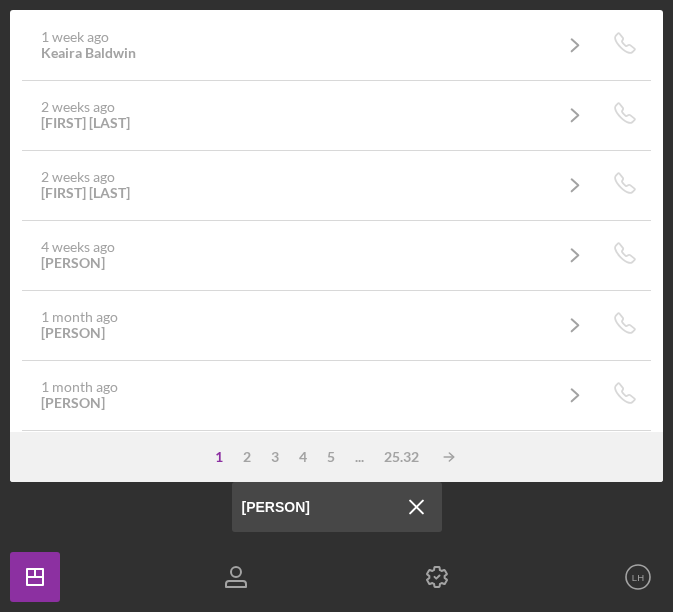 type on "[PERSON]" 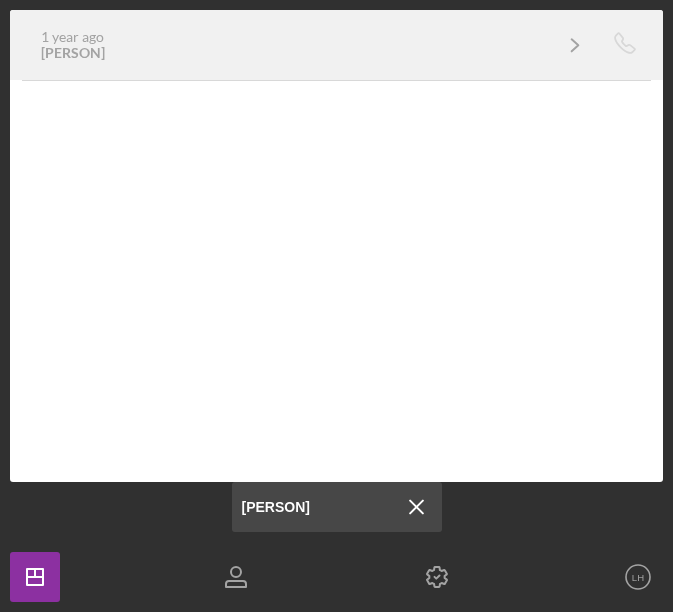 click on "[NUMBER] year ago [PERSON] Icon/Navigate" at bounding box center [336, 45] 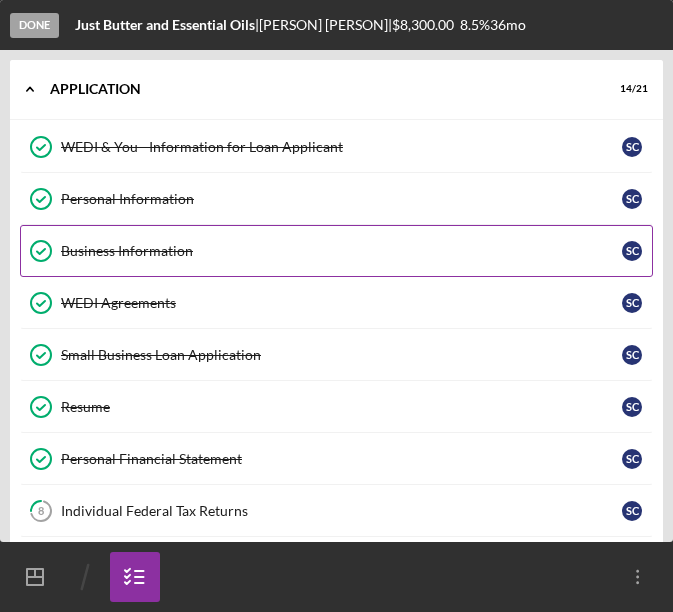 click on "Business Information Business Information S C" at bounding box center (336, 251) 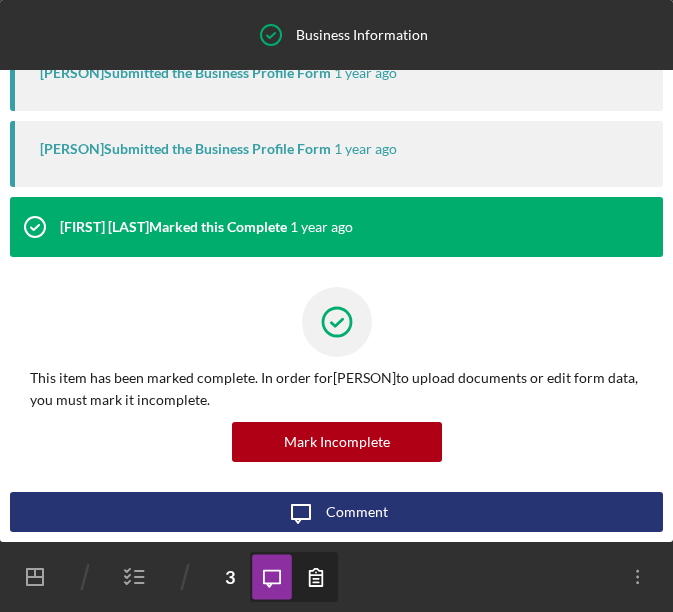 scroll, scrollTop: 0, scrollLeft: 0, axis: both 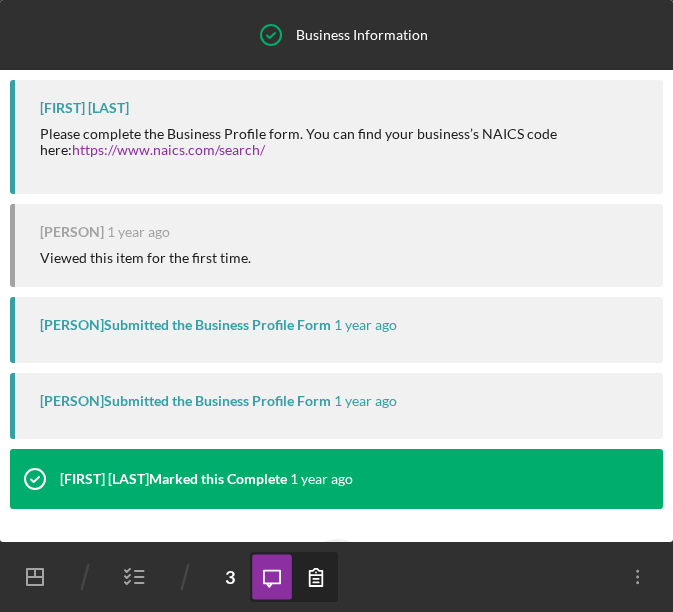 click 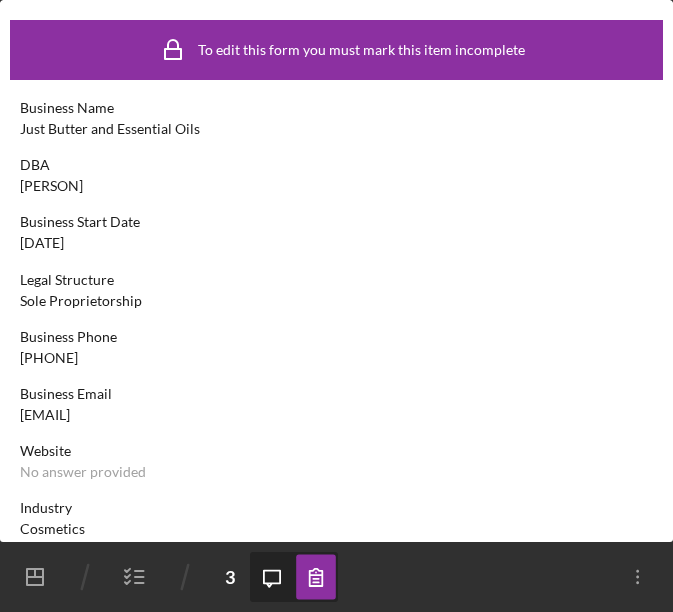 click on "Just Butter and Essential Oils" at bounding box center (110, 129) 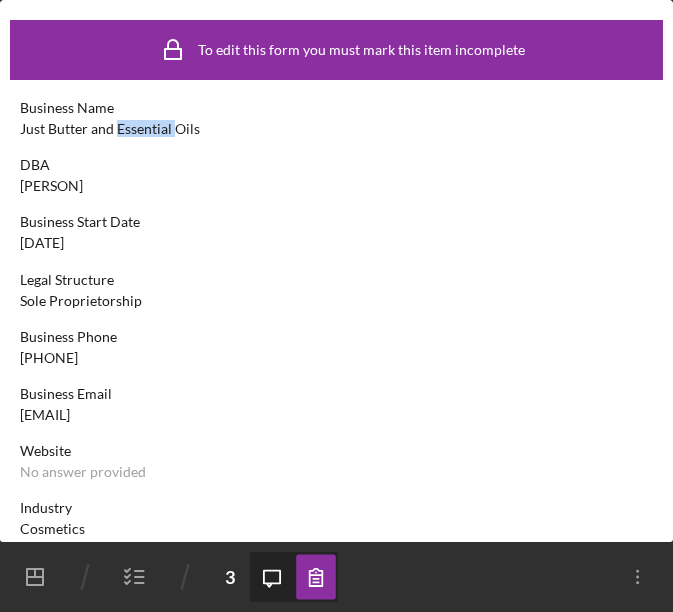 click on "Just Butter and Essential Oils" at bounding box center (110, 129) 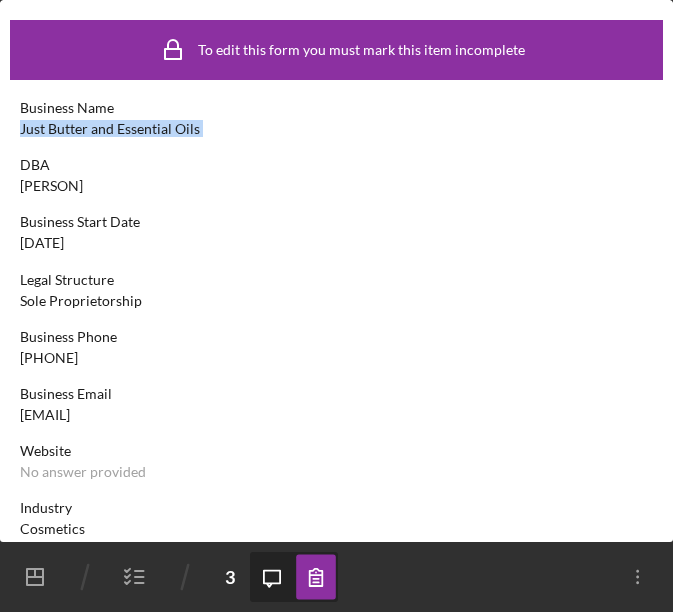 click on "Just Butter and Essential Oils" at bounding box center (110, 129) 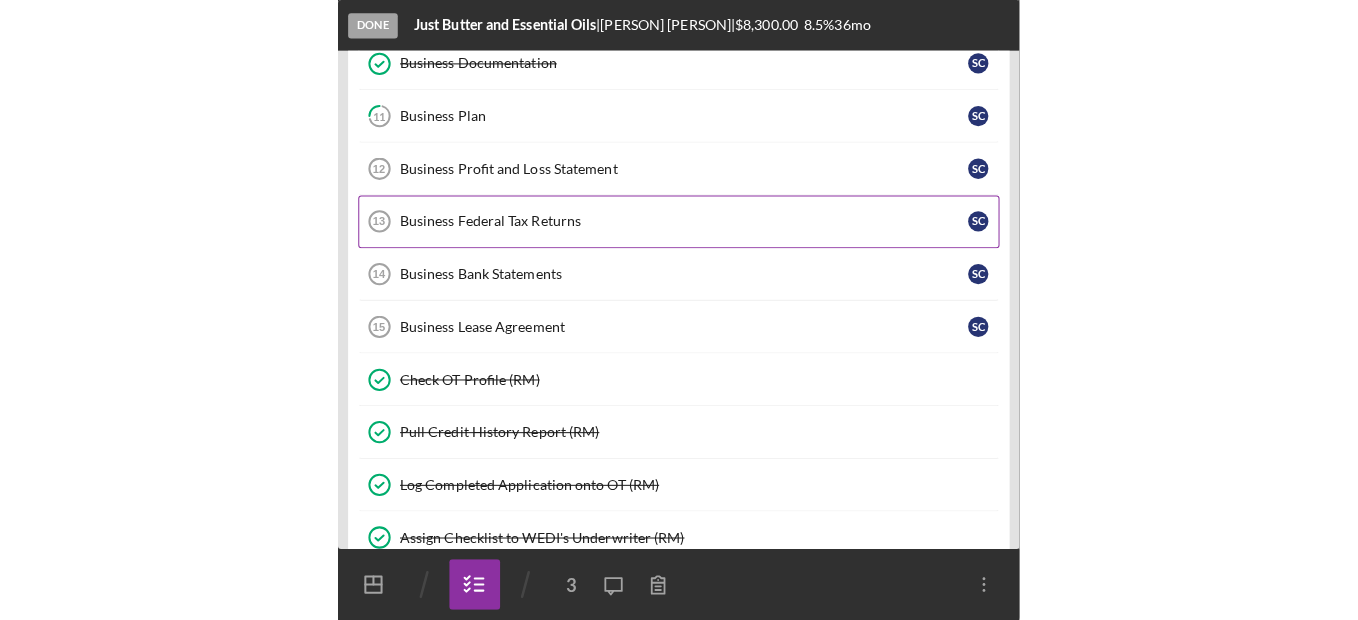 scroll, scrollTop: 551, scrollLeft: 0, axis: vertical 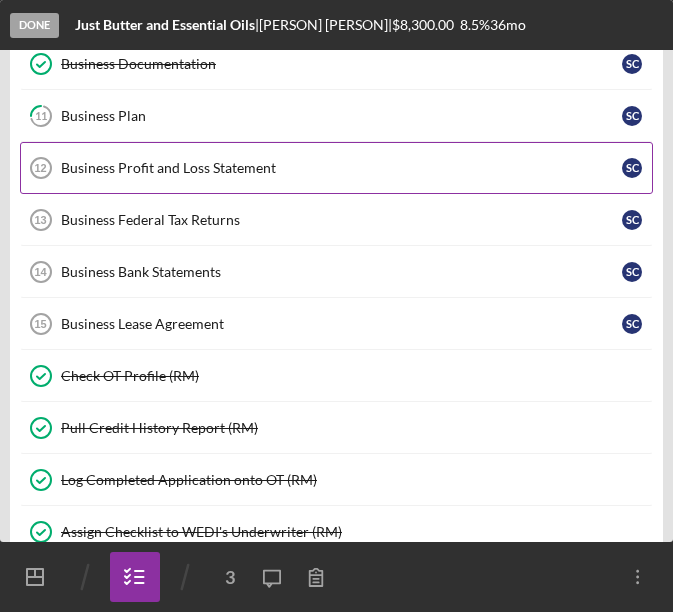 click on "Business Profit and Loss Statement 12 Business Profit and Loss Statement S C" at bounding box center [336, 168] 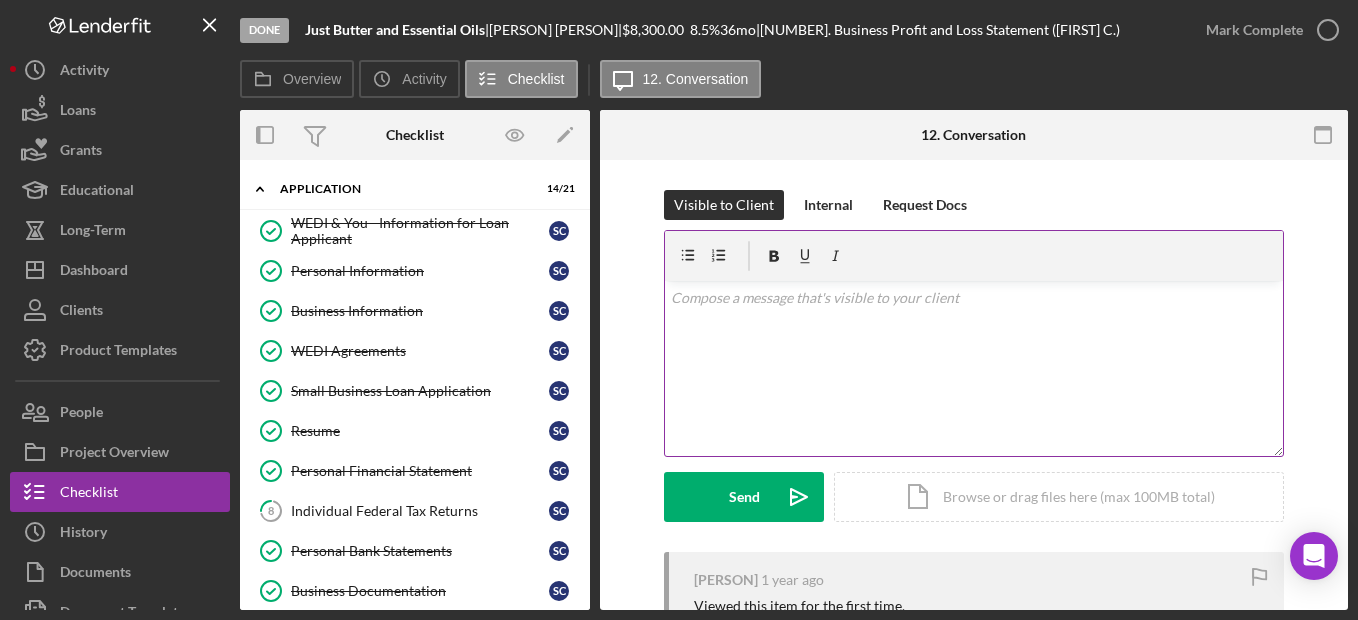 scroll, scrollTop: 281, scrollLeft: 0, axis: vertical 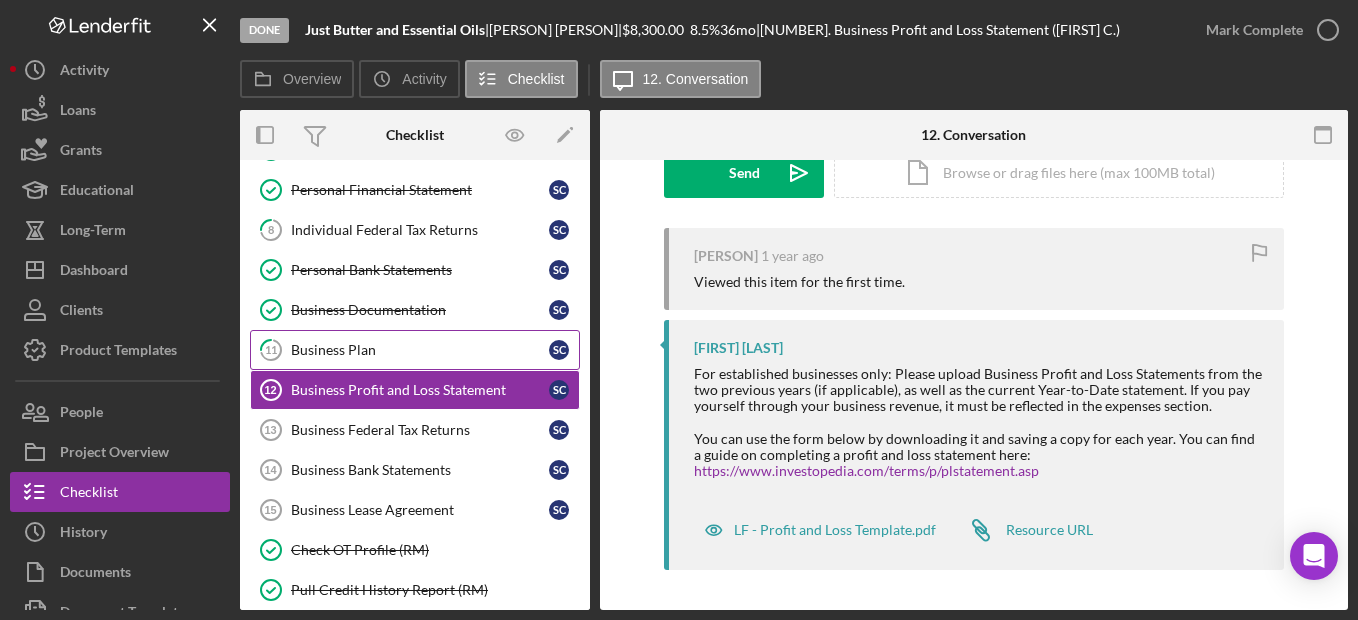 click on "Business Plan" at bounding box center [420, 350] 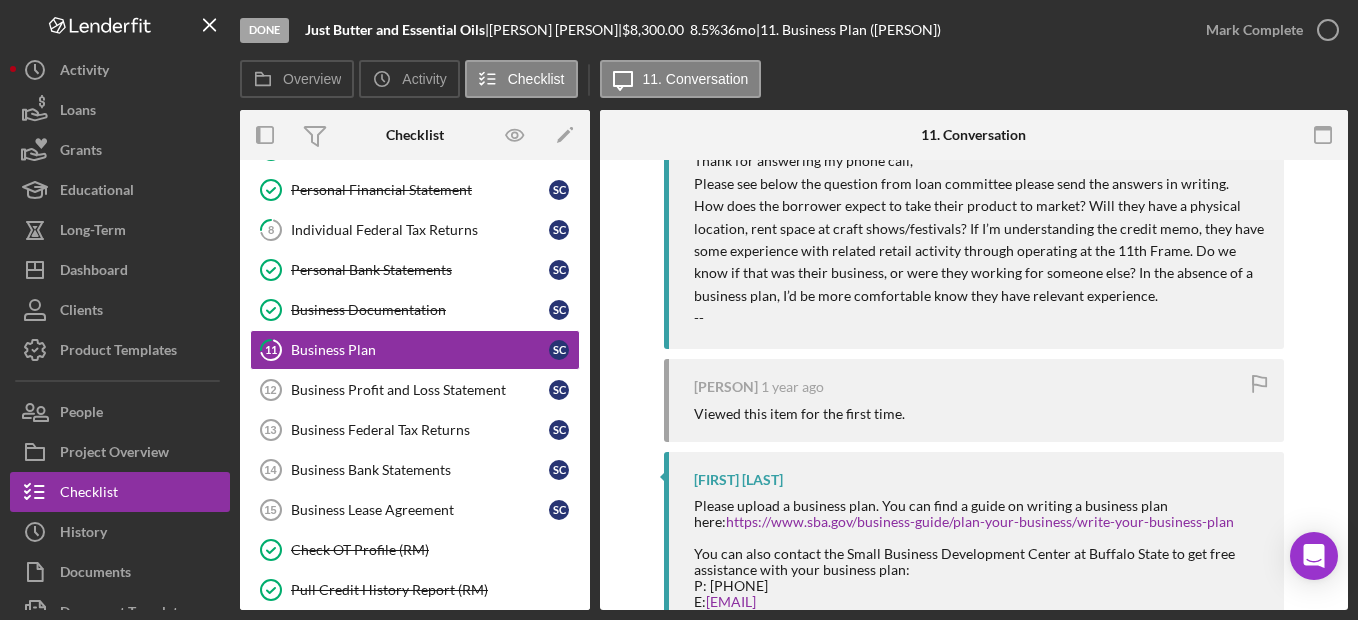 scroll, scrollTop: 700, scrollLeft: 0, axis: vertical 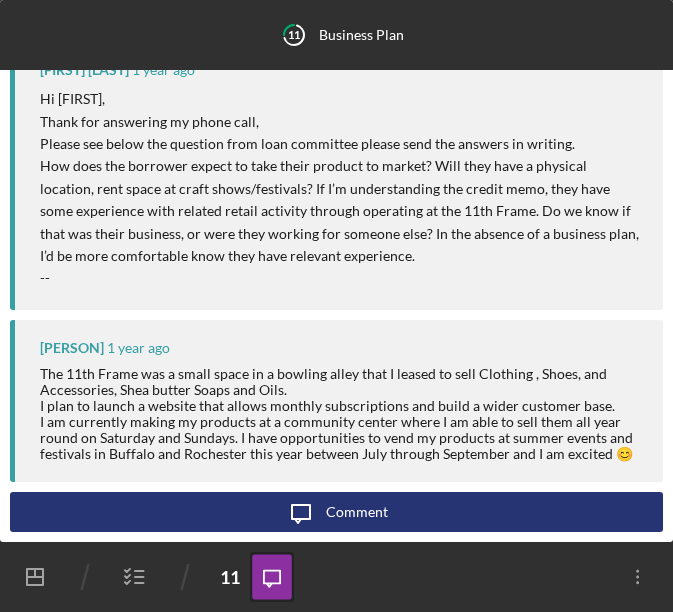 click 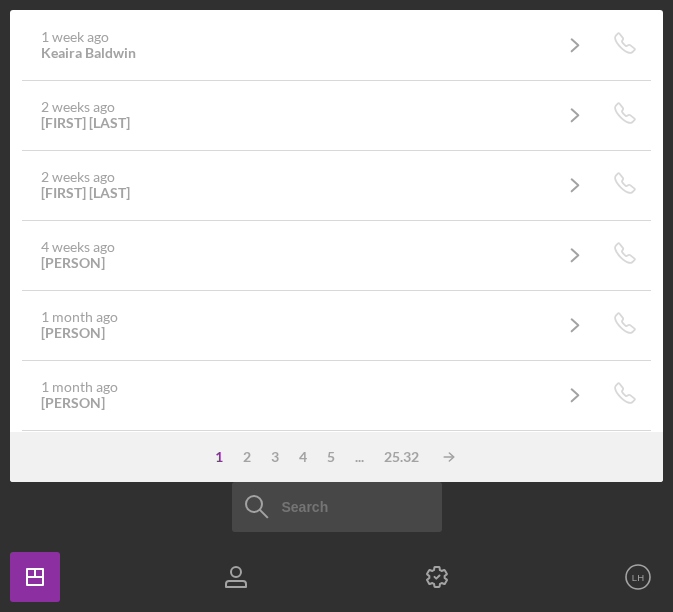 click at bounding box center [337, 507] 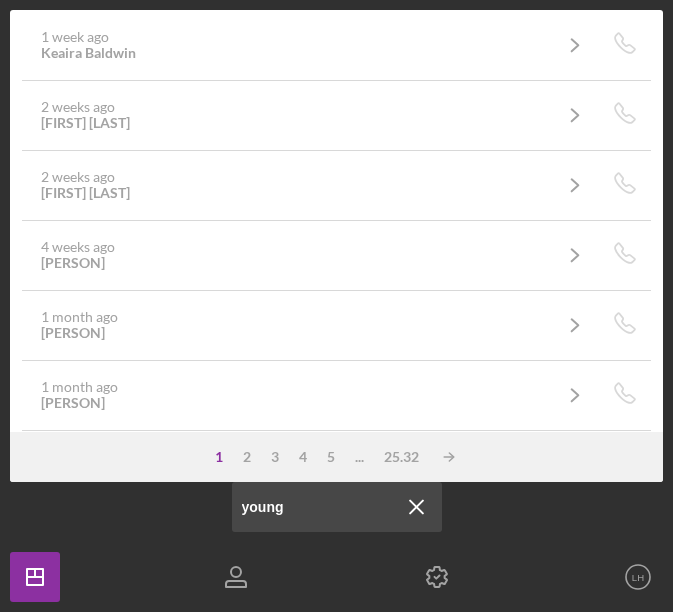 type on "young" 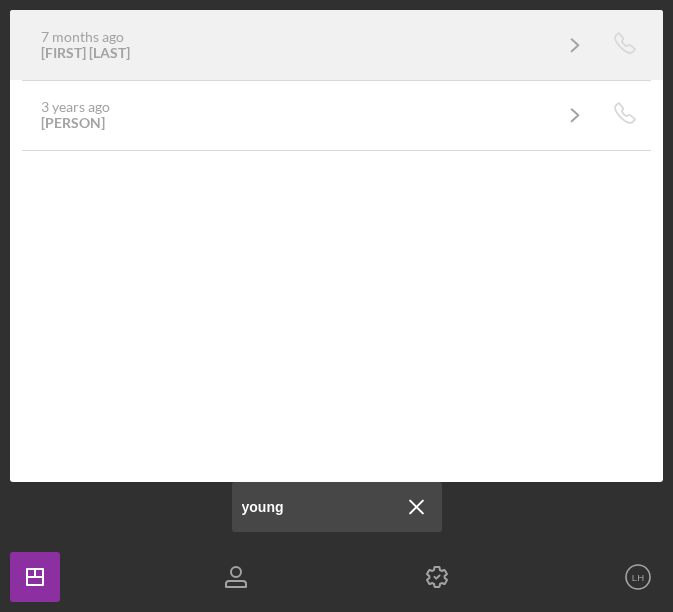click on "Icon/Archived [NUMBER] months ago [PERSON]" at bounding box center [295, 45] 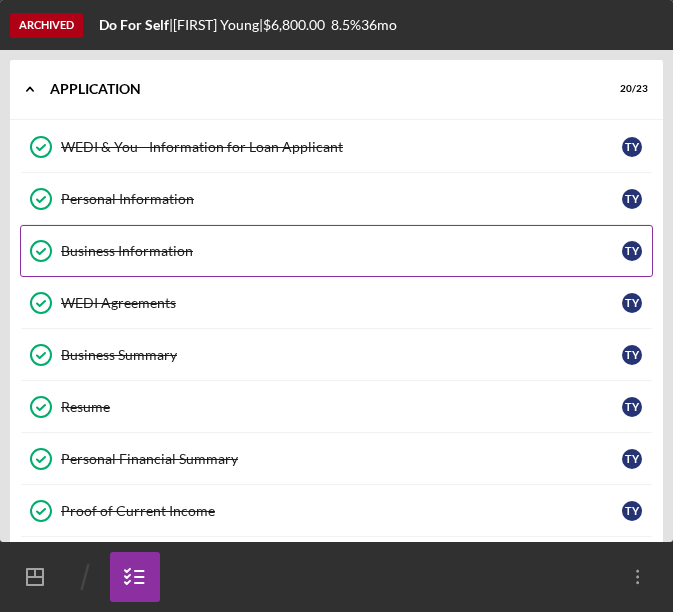 click on "Business Information Business Information T Y" at bounding box center (336, 251) 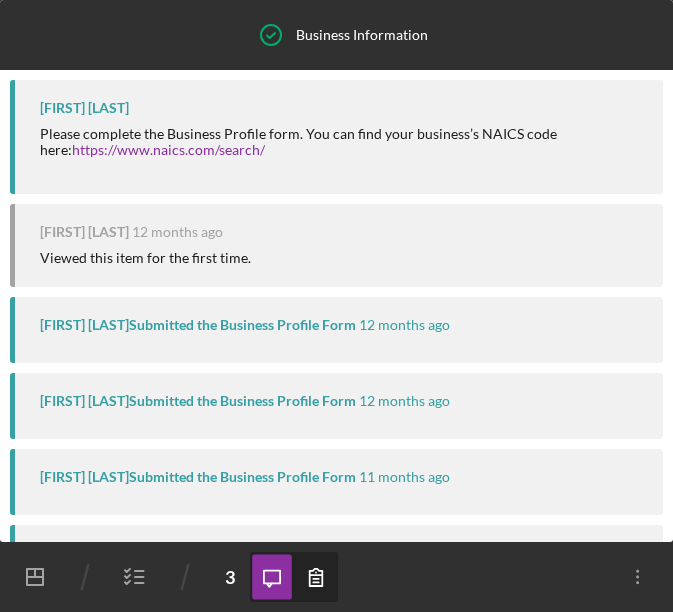 scroll, scrollTop: 324, scrollLeft: 0, axis: vertical 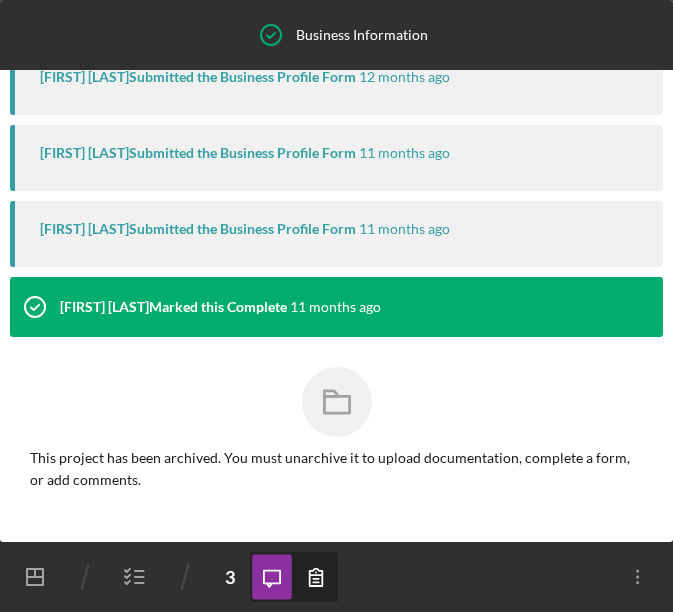 click 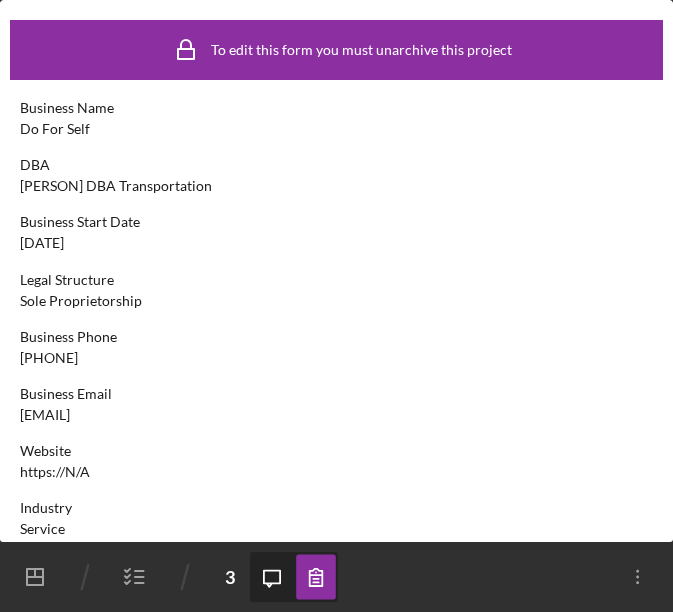 click on "To edit this form you must unarchive this project Business Name Do For Self DBA [FIRST] [LAST] DBA Transportation Business Start Date [DATE] Legal Structure Sole Proprietorship Business Phone [PHONE] Business Email [EMAIL] Website https://N/A Industry Service Industry NAICS Code [NUMBER] EIN [NUMBER] Ownership Business Ownership Type Minority-Owned Do you own [PERCENTAGE]% of the business? Yes Business Street Address [NUMBER] [STREET] Apt. [NUMBER] City [CITY] State NY Zip [NUMBER] County Erie Is your Mailing Address the same as your Business Address? Yes Do you own or lease your business premisses? Owned Annual Gross Revenue $[AMOUNT] Number of Full-Time Employees [NUMBER] Number of Part-Time Employees [NUMBER] Additional Demographic Info Internal Only Low Income Owned No" at bounding box center [336, 759] 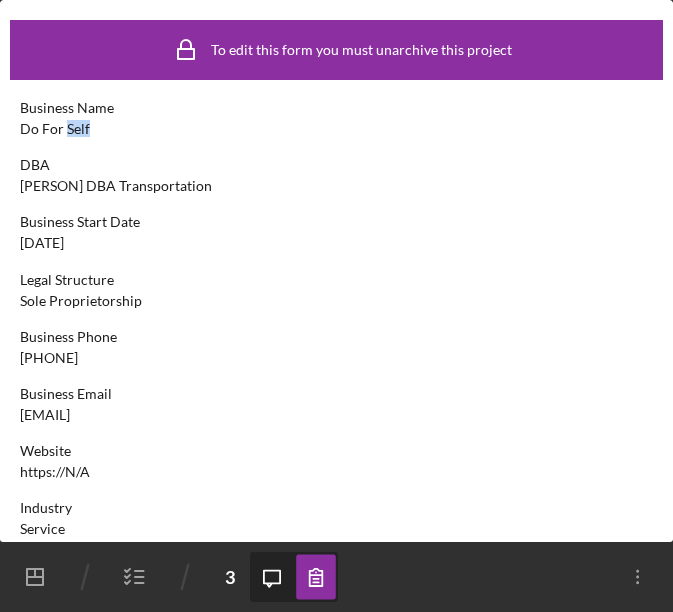 click on "Do For Self" at bounding box center (55, 129) 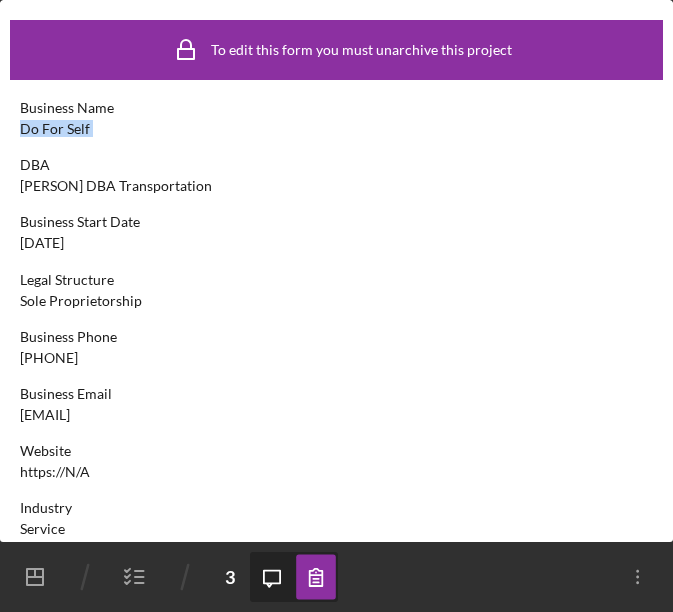 click on "Do For Self" at bounding box center [55, 129] 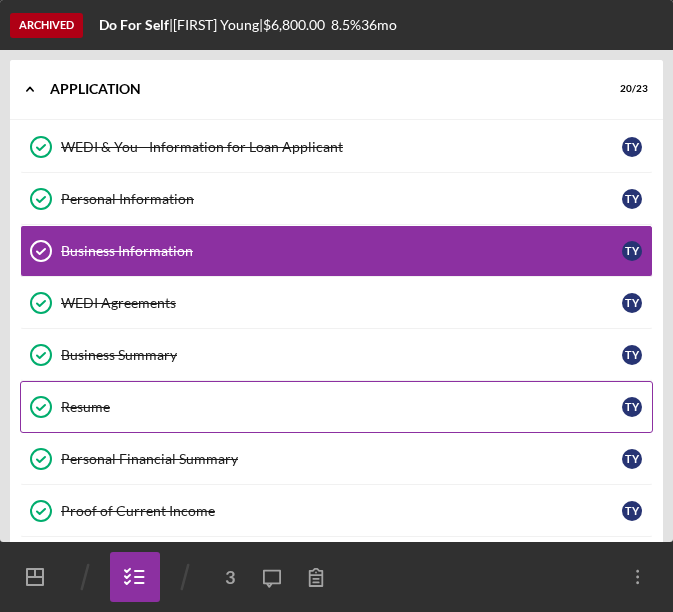 scroll, scrollTop: 700, scrollLeft: 0, axis: vertical 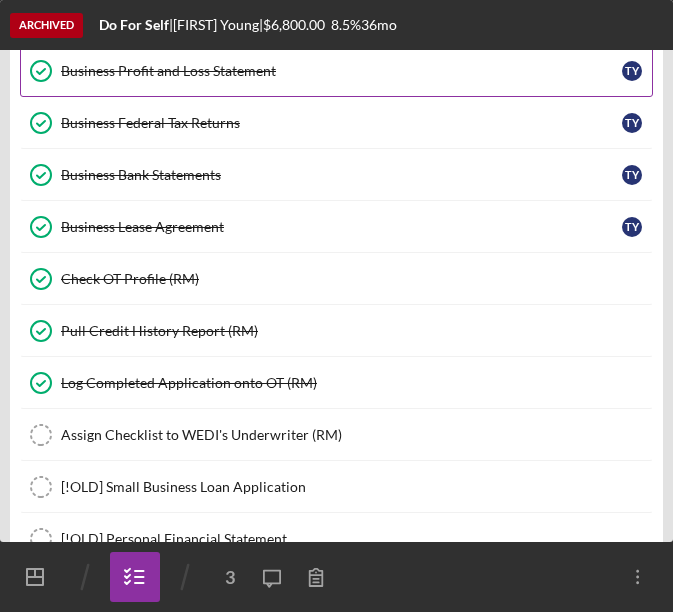 click on "Business Profit and Loss Statement" at bounding box center (341, 71) 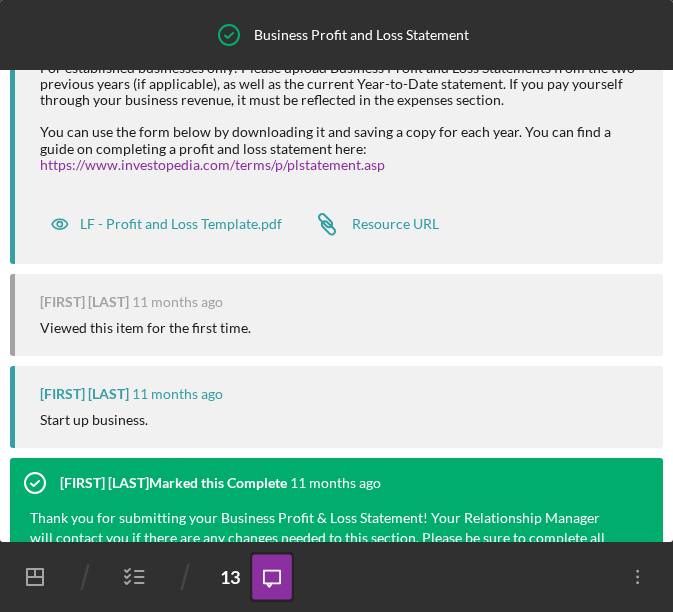 scroll, scrollTop: 100, scrollLeft: 0, axis: vertical 